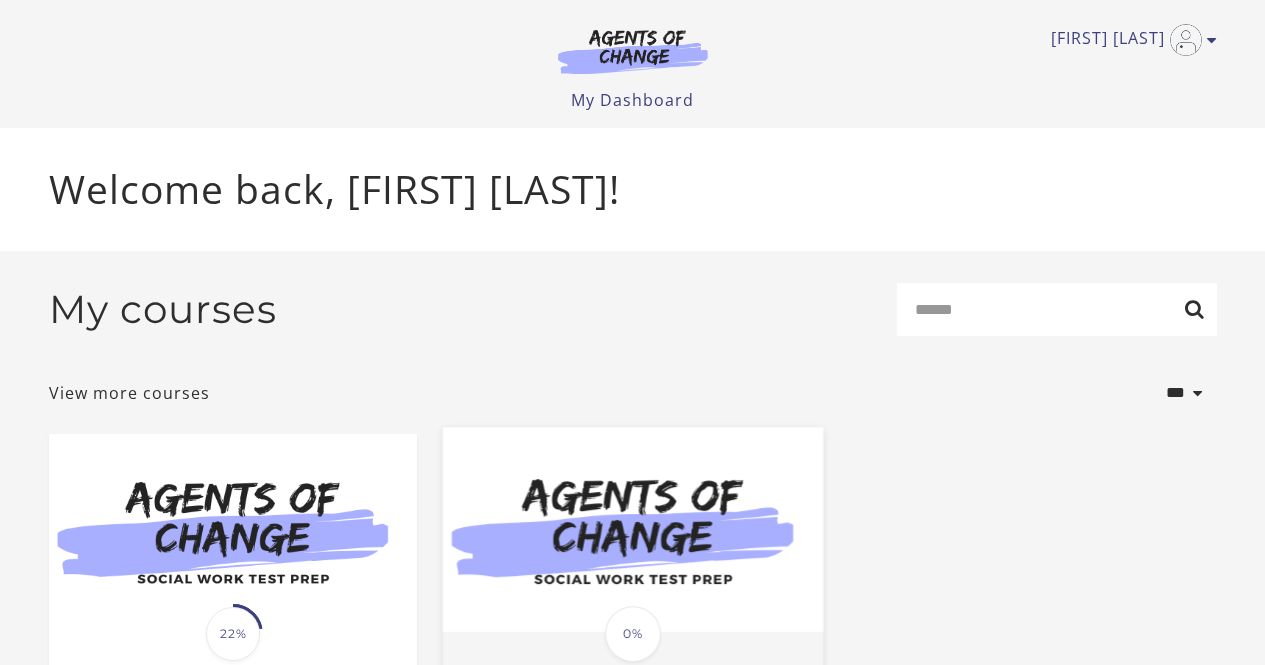 scroll, scrollTop: 0, scrollLeft: 0, axis: both 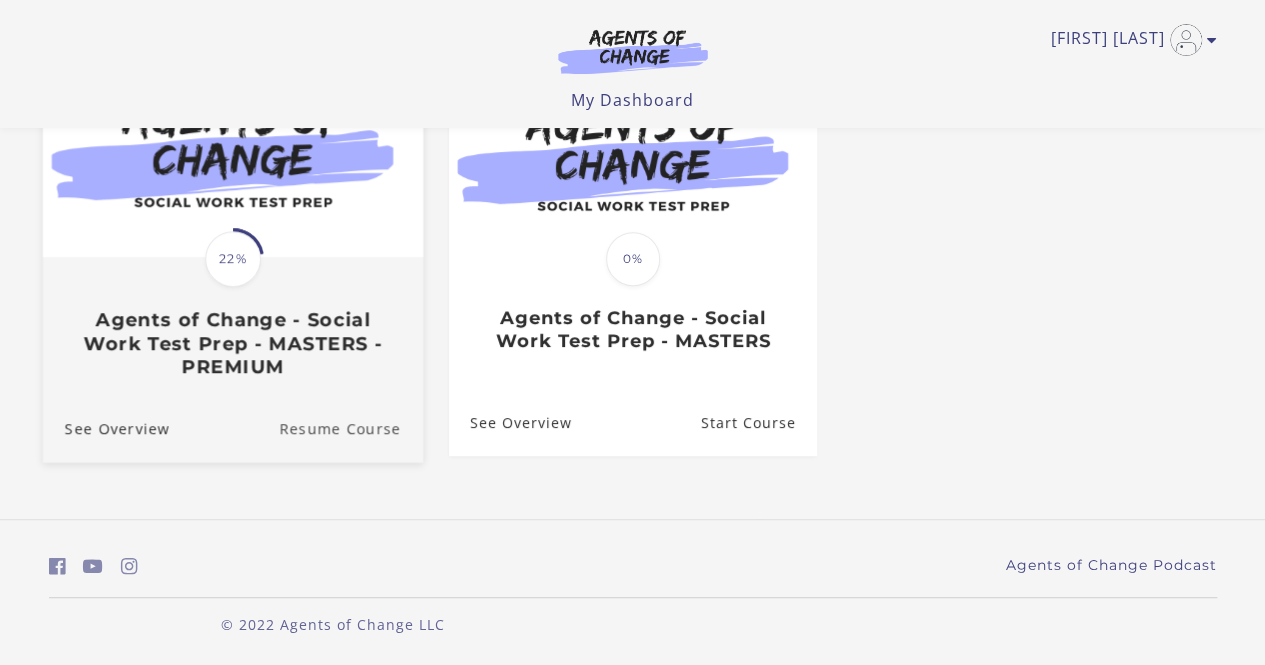 click on "Resume Course" at bounding box center [351, 427] 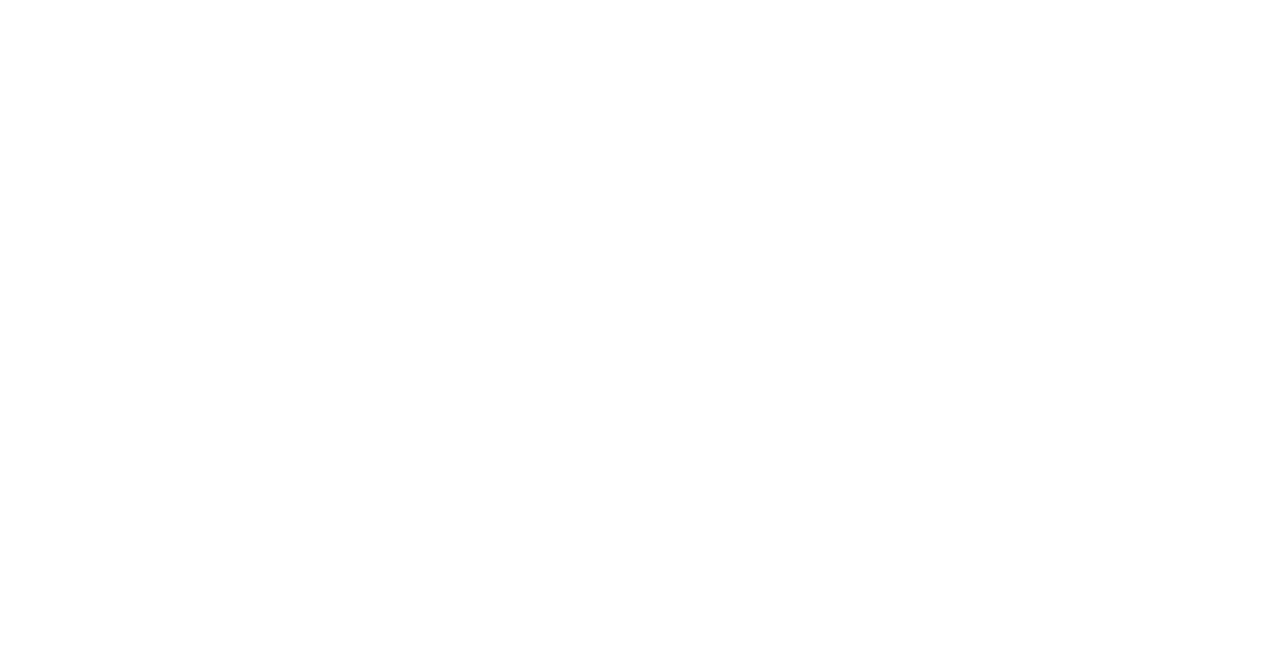 scroll, scrollTop: 0, scrollLeft: 0, axis: both 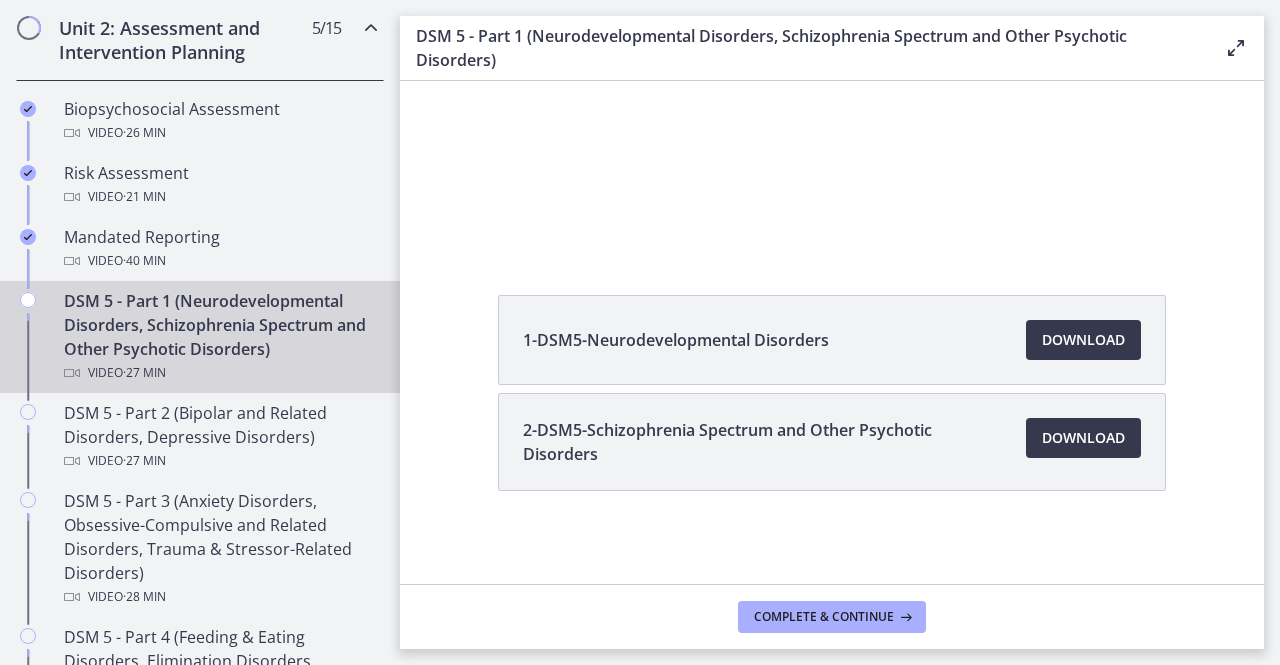 click at bounding box center (813, 232) 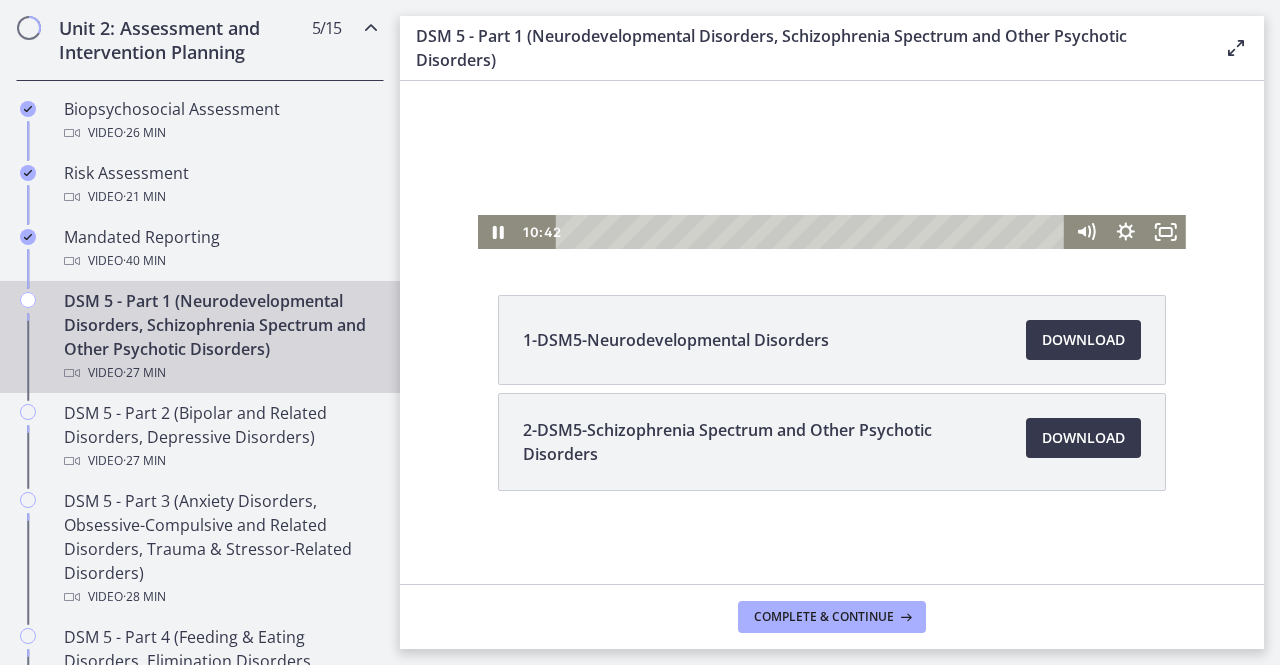 click at bounding box center [832, 50] 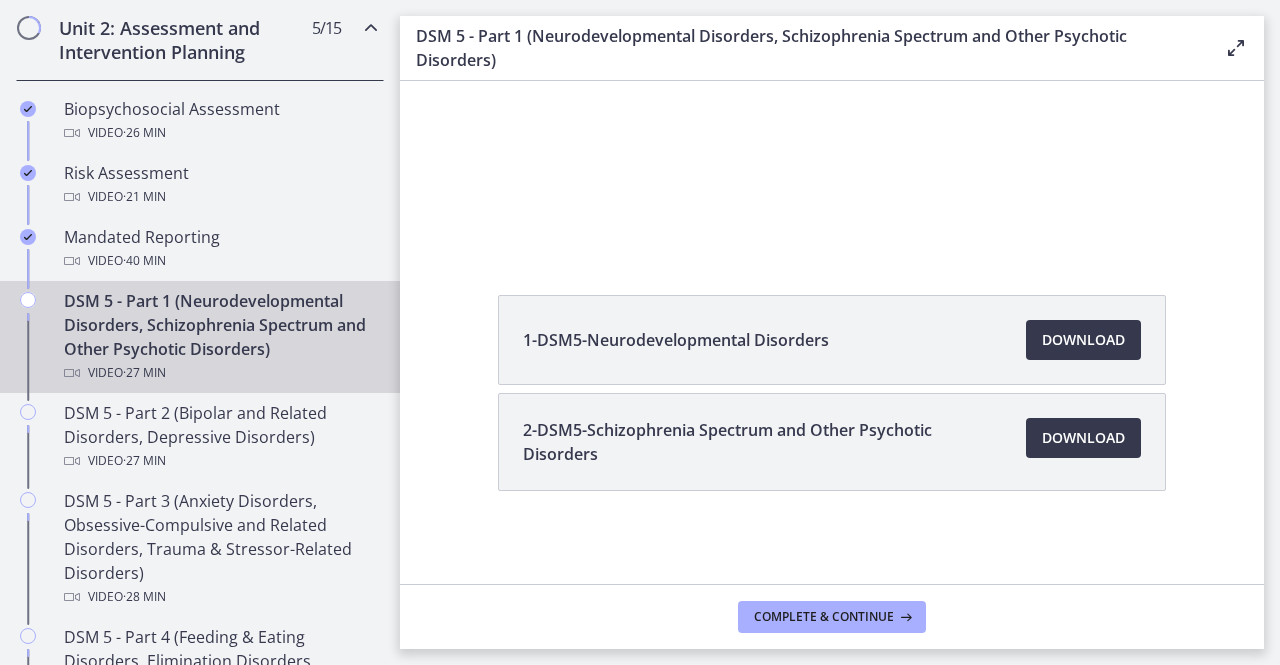 click on "Unit 2: Assessment and Intervention Planning
5  /  15
Completed" at bounding box center (200, 40) 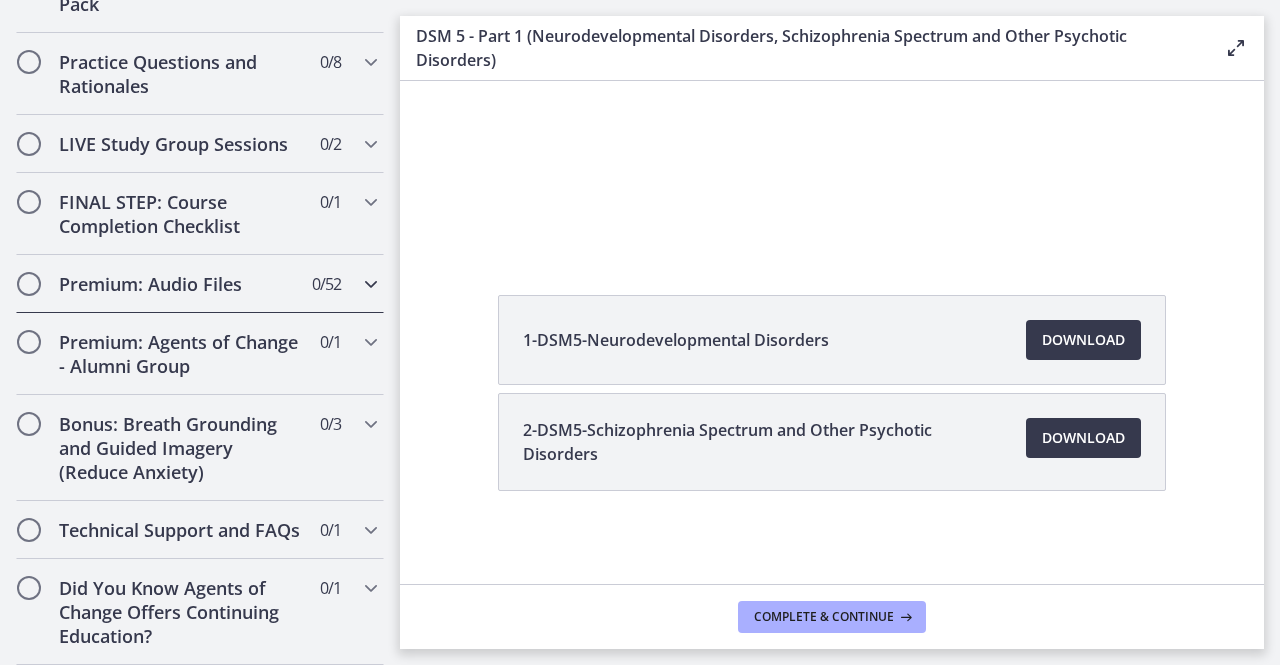 scroll, scrollTop: 1055, scrollLeft: 0, axis: vertical 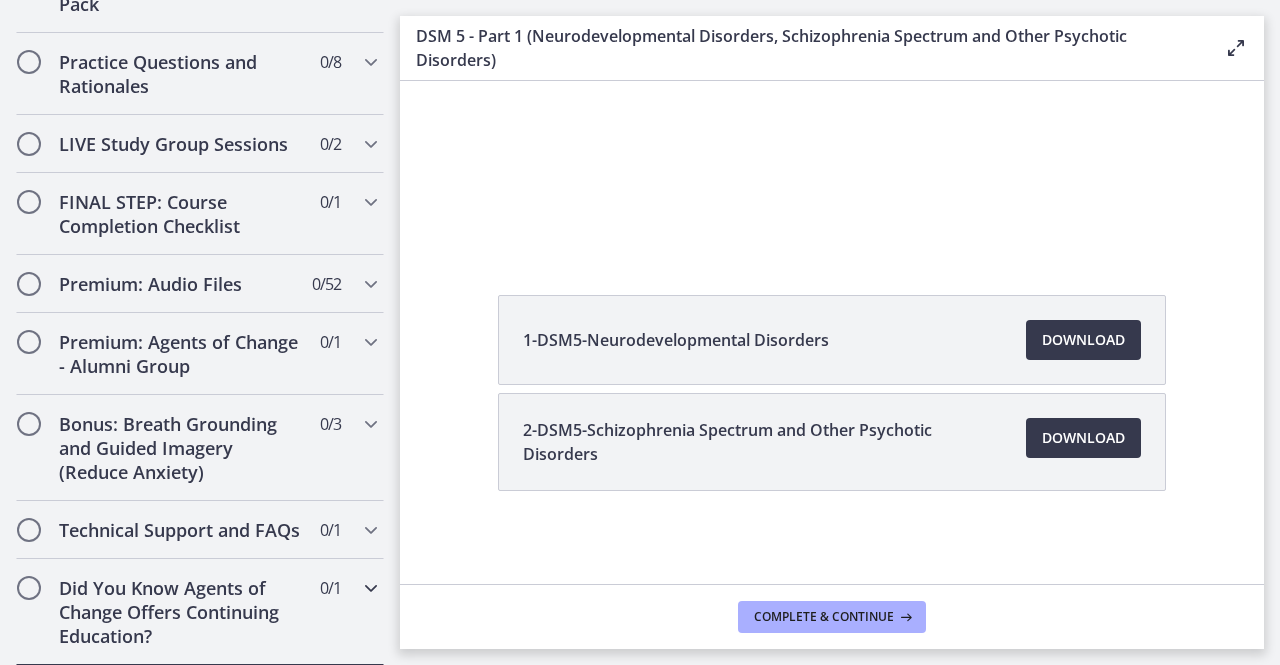 click on "Did You Know Agents of Change Offers Continuing Education?" at bounding box center [181, 612] 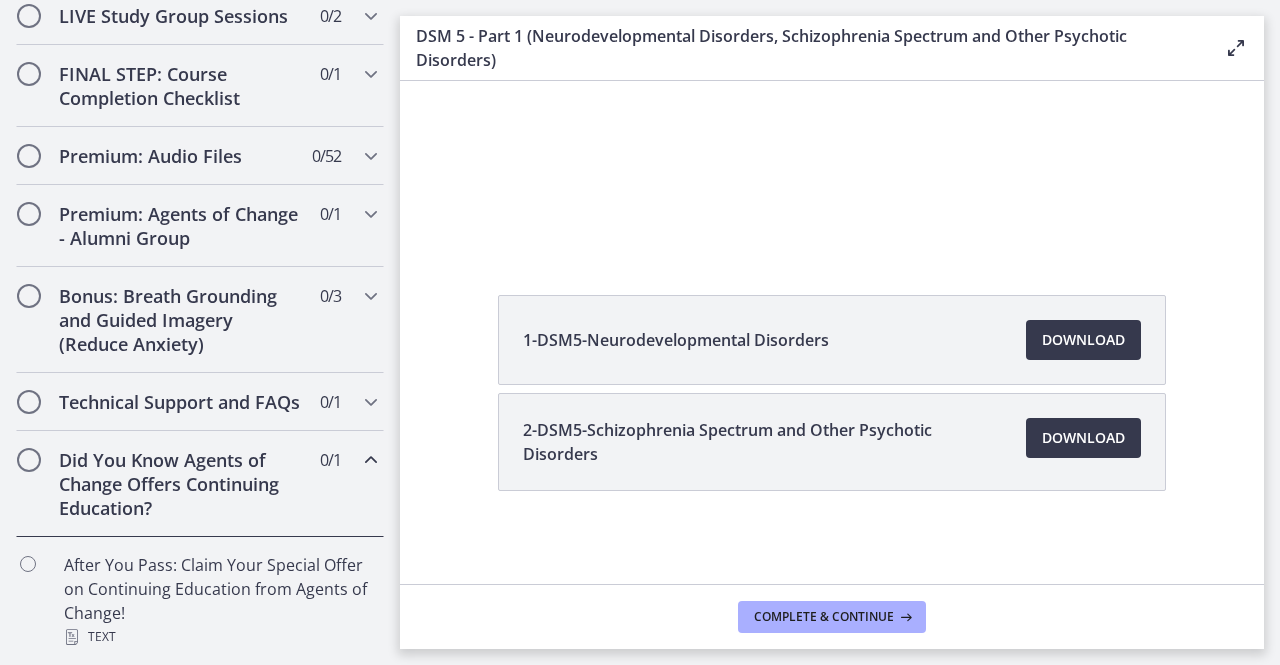 scroll, scrollTop: 1183, scrollLeft: 0, axis: vertical 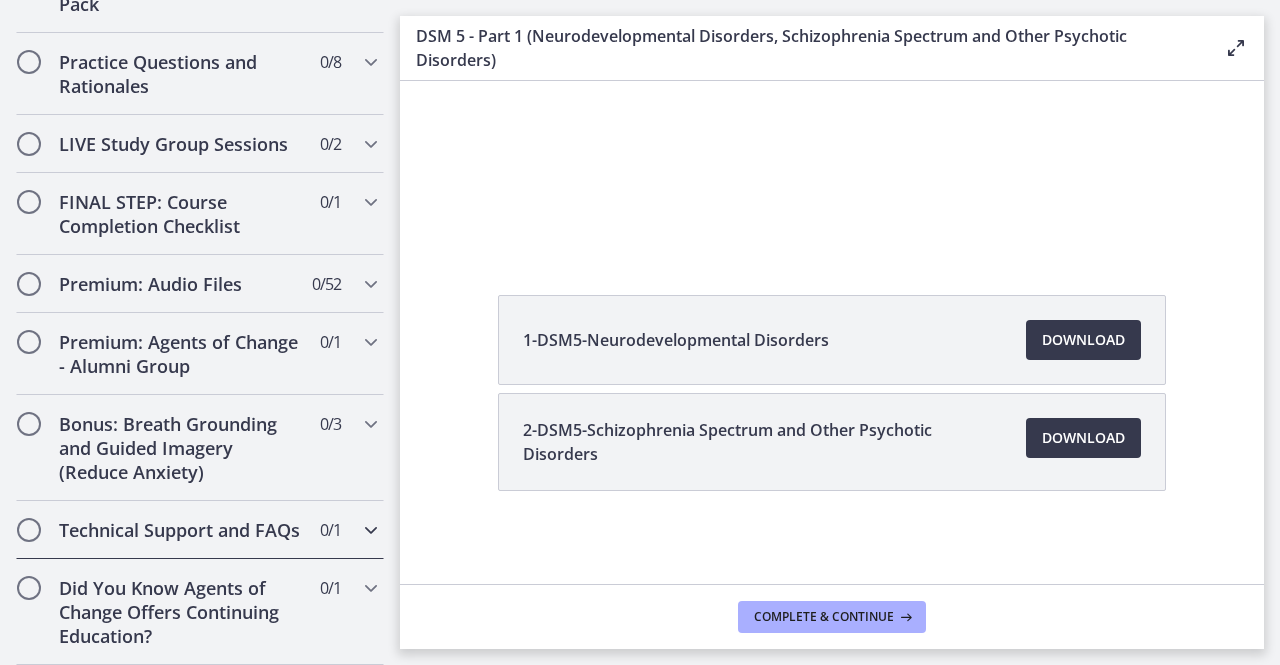 click on "Technical Support and FAQs" at bounding box center [181, 530] 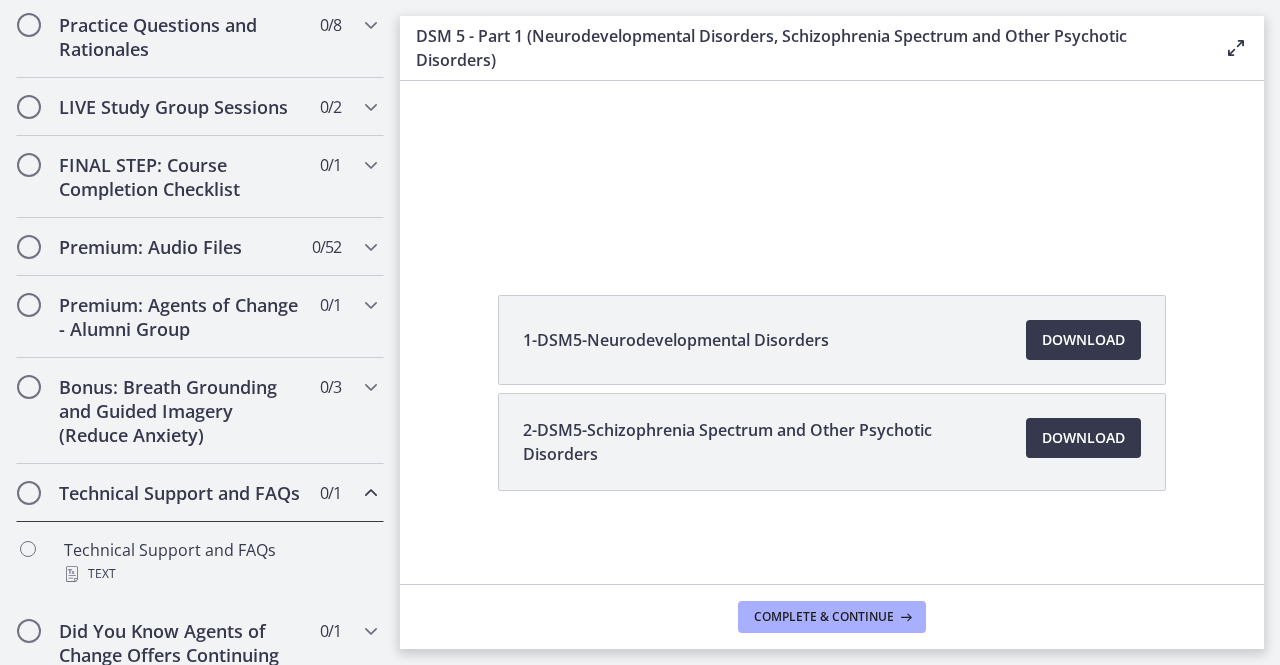 click on "Technical Support and FAQs" at bounding box center [181, 493] 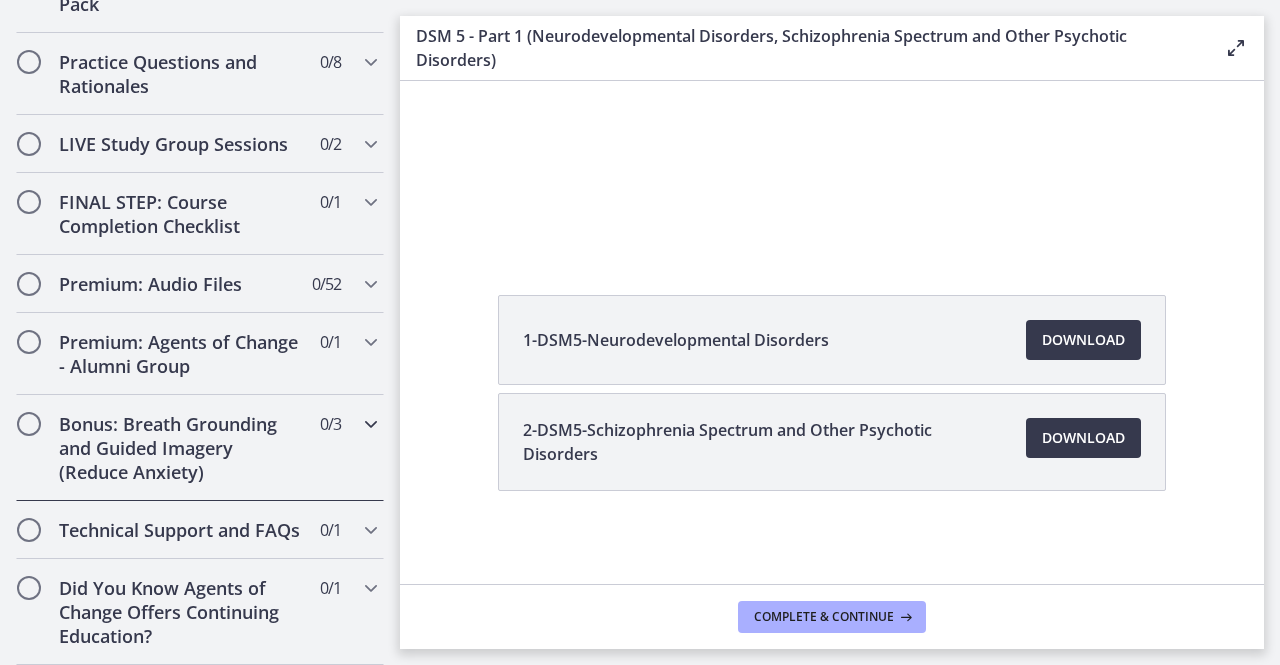 click on "Bonus: Breath Grounding and Guided Imagery (Reduce Anxiety)" at bounding box center [181, 448] 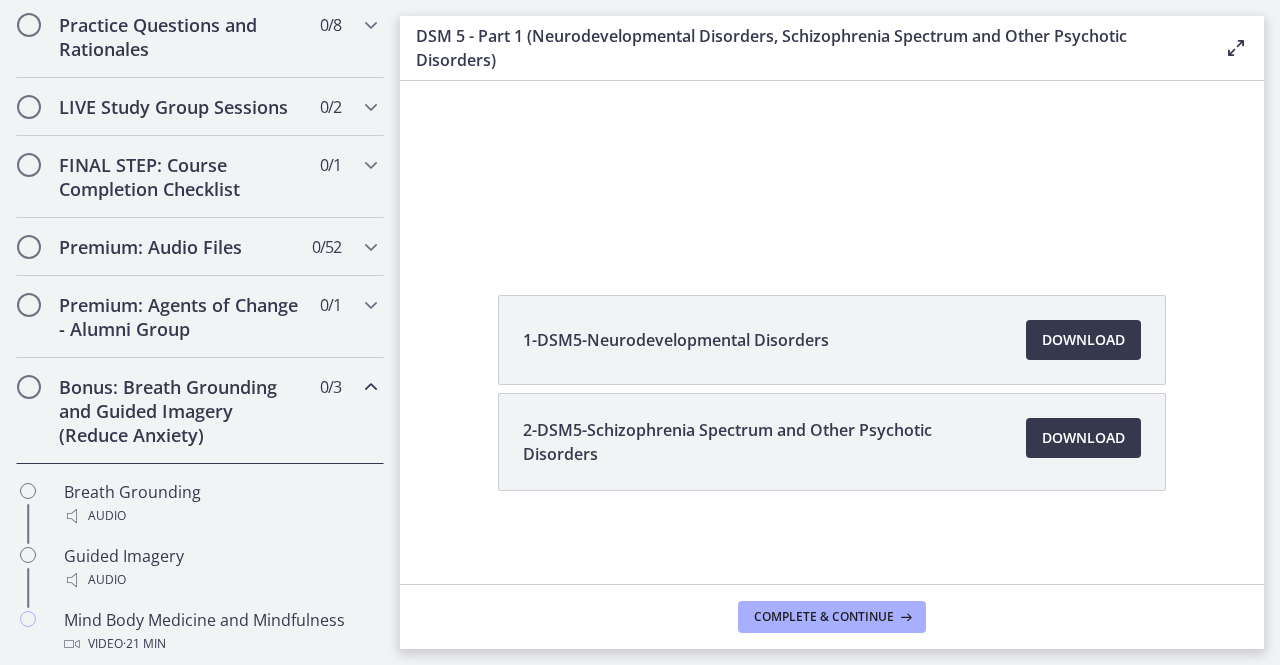 scroll, scrollTop: 1155, scrollLeft: 0, axis: vertical 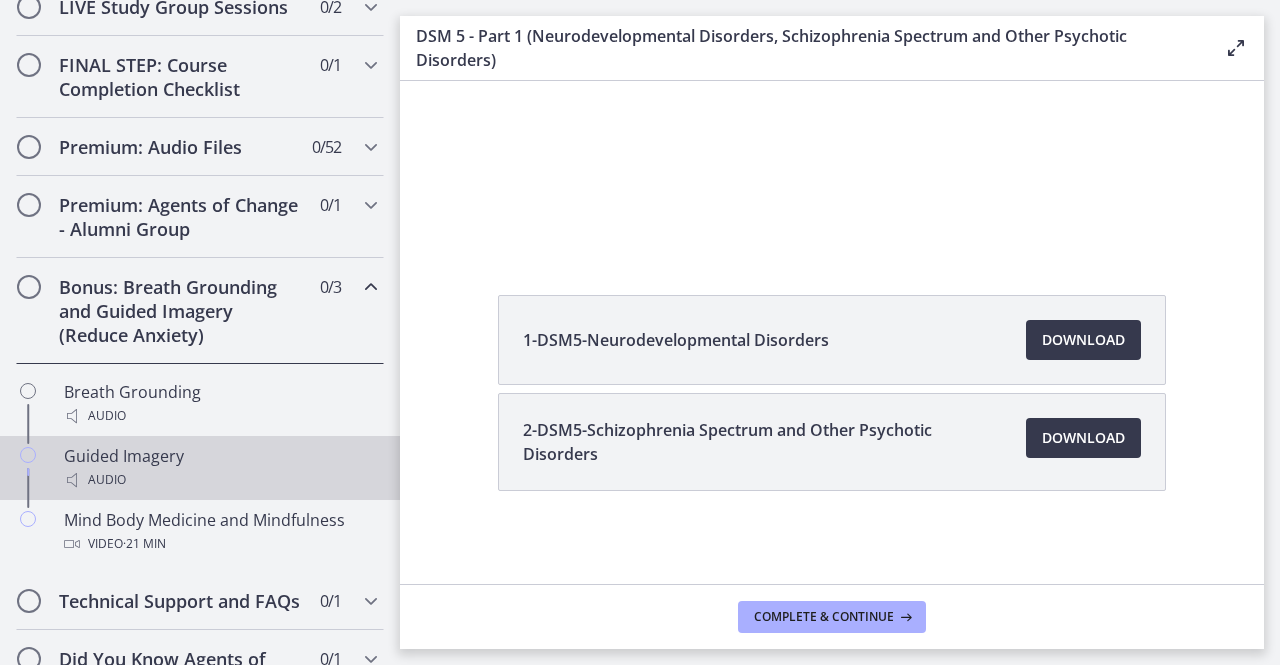 click on "Guided Imagery
Audio" at bounding box center [220, 468] 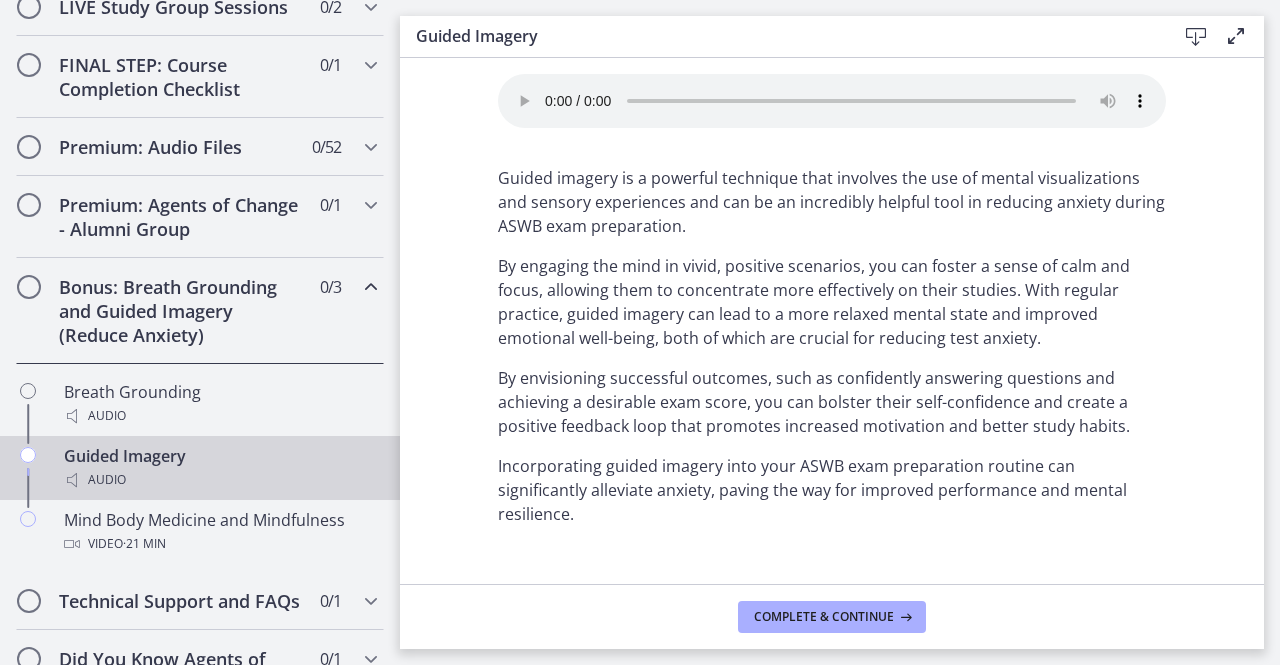 scroll, scrollTop: 37, scrollLeft: 0, axis: vertical 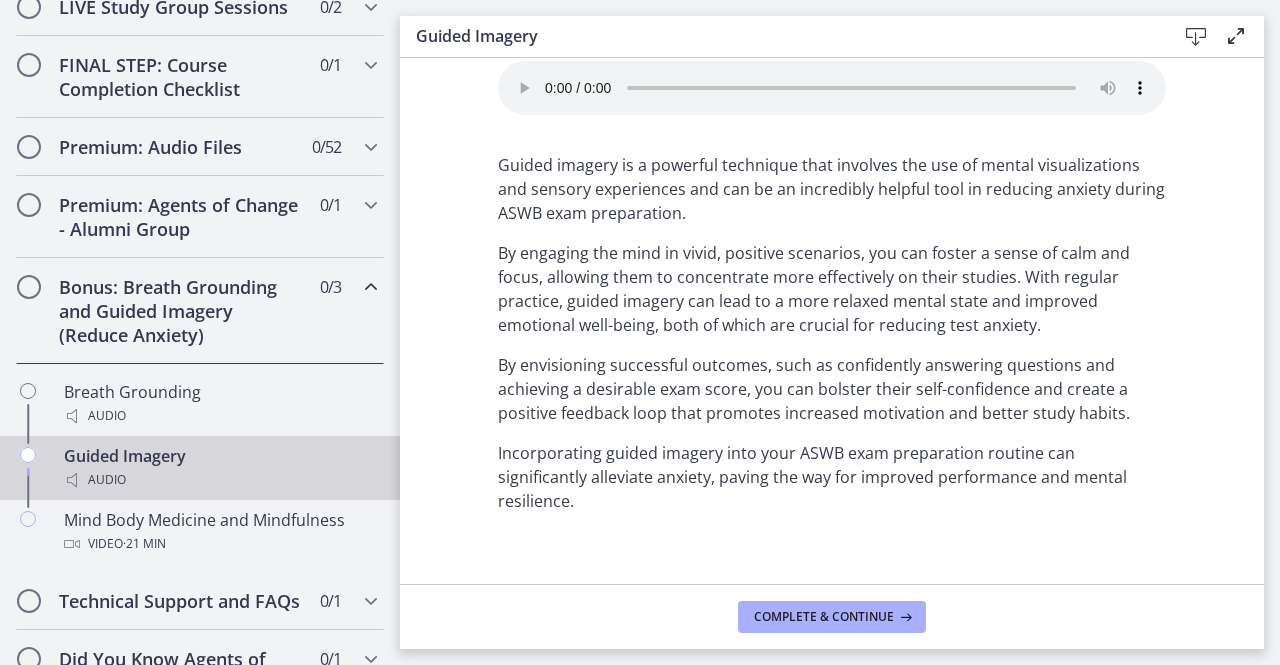 type 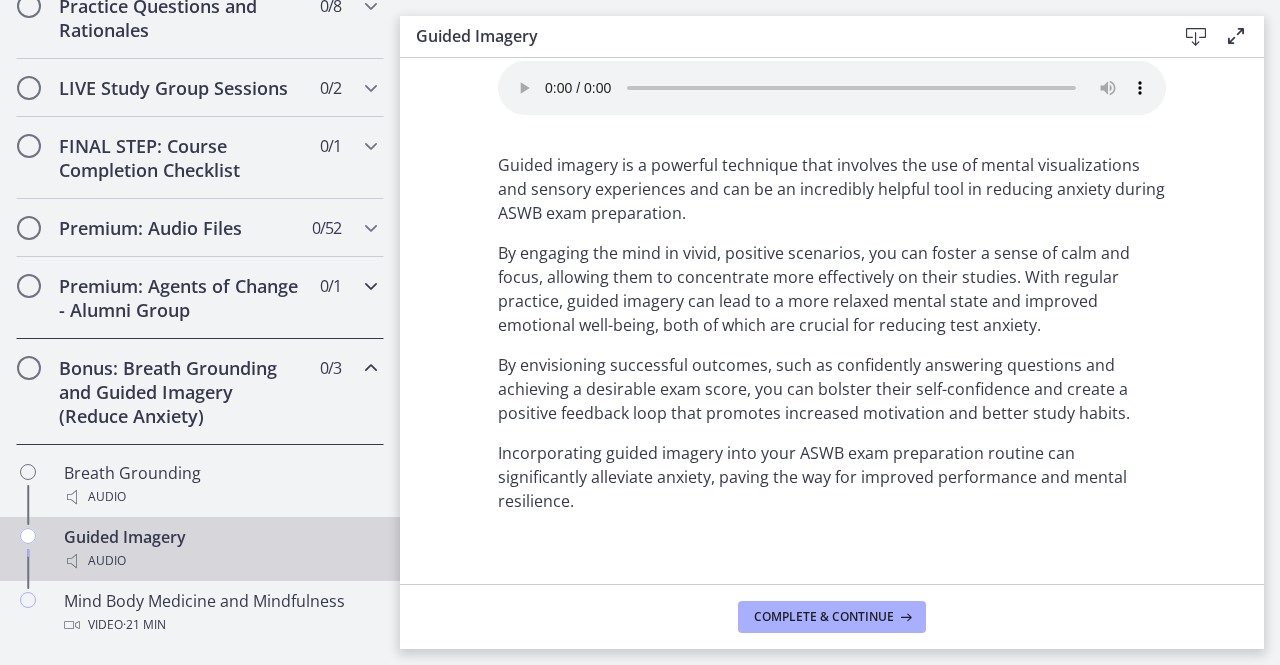 scroll, scrollTop: 1055, scrollLeft: 0, axis: vertical 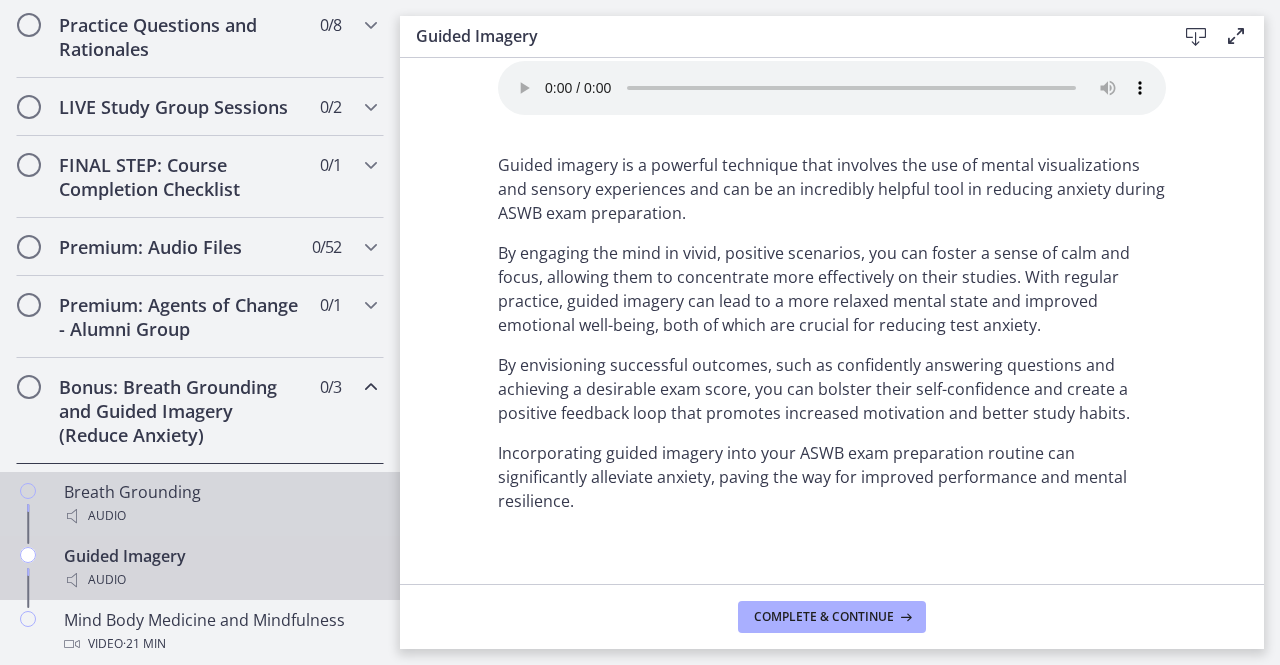 click on "Breath Grounding
Audio" at bounding box center (220, 504) 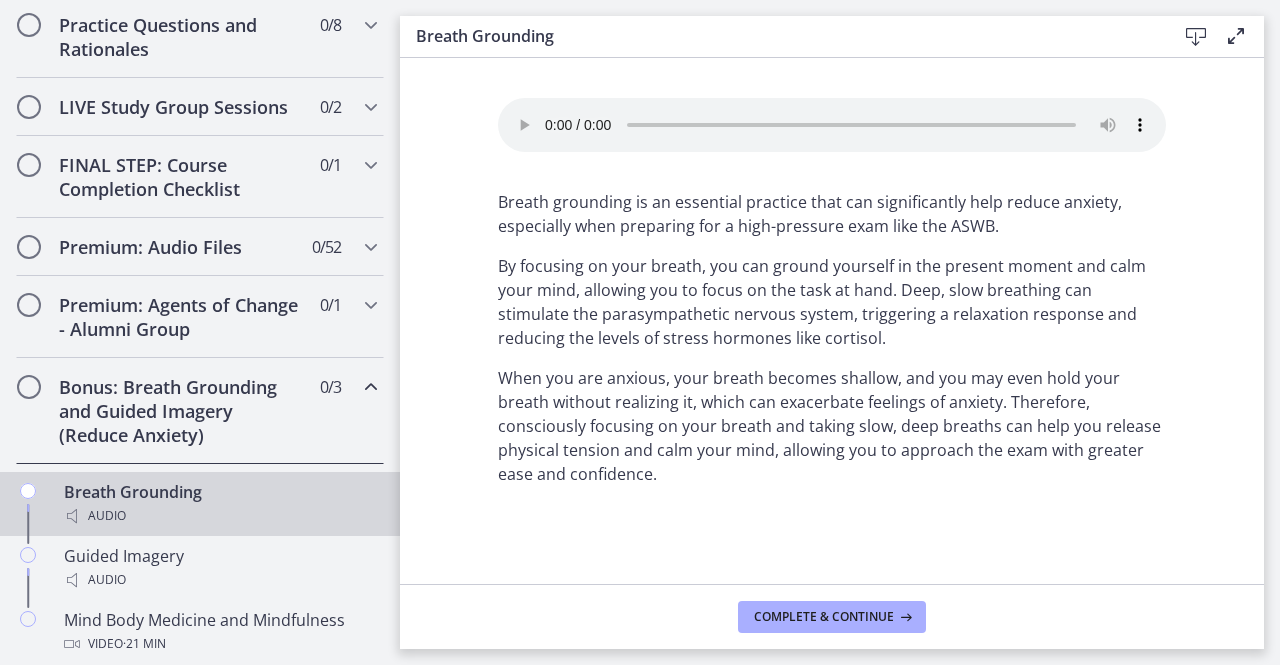 type 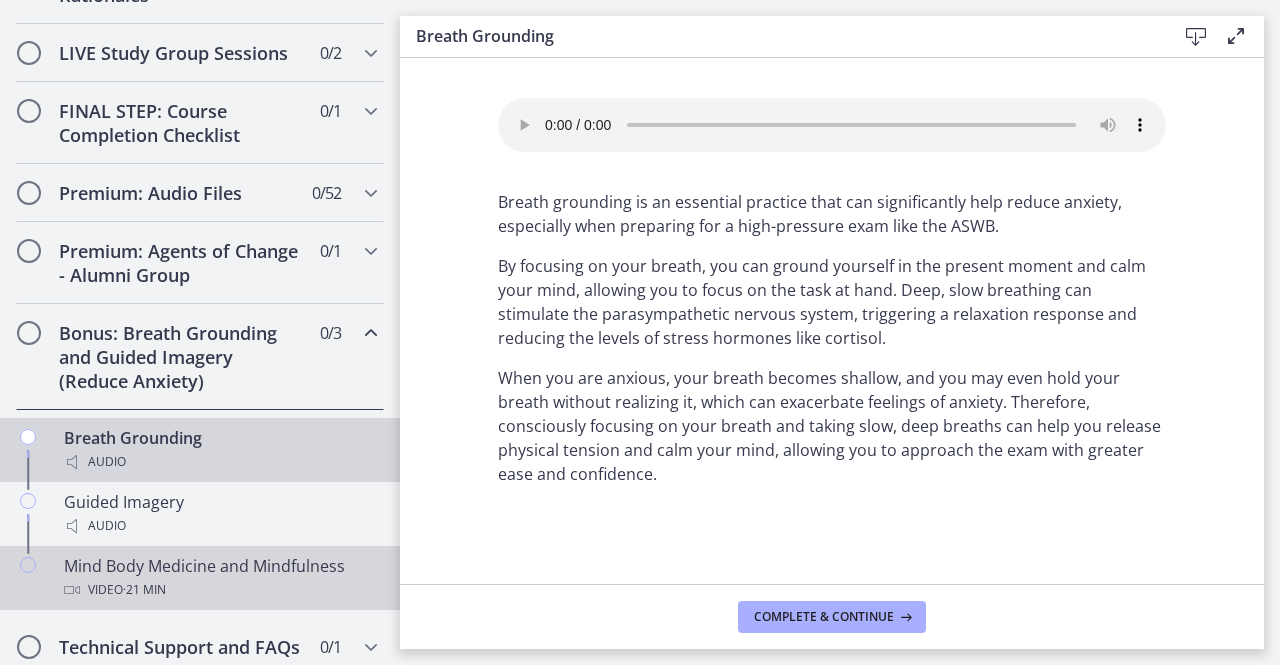 scroll, scrollTop: 1155, scrollLeft: 0, axis: vertical 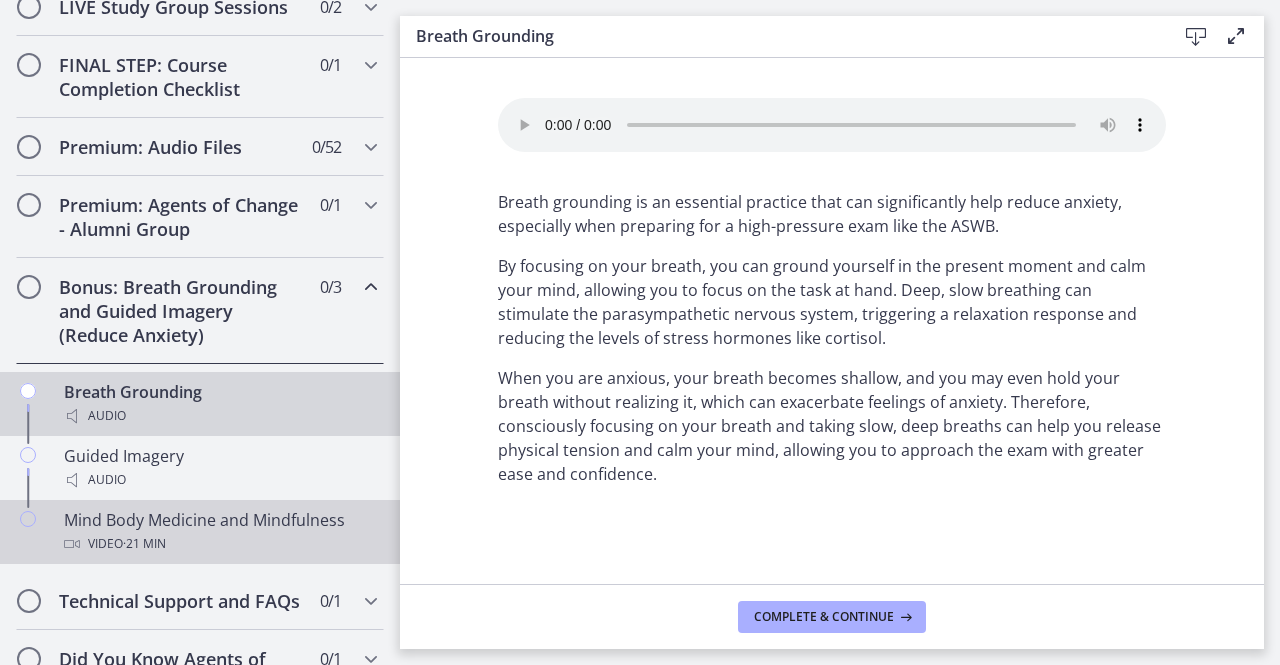 click on "Video
·  21 min" at bounding box center (220, 544) 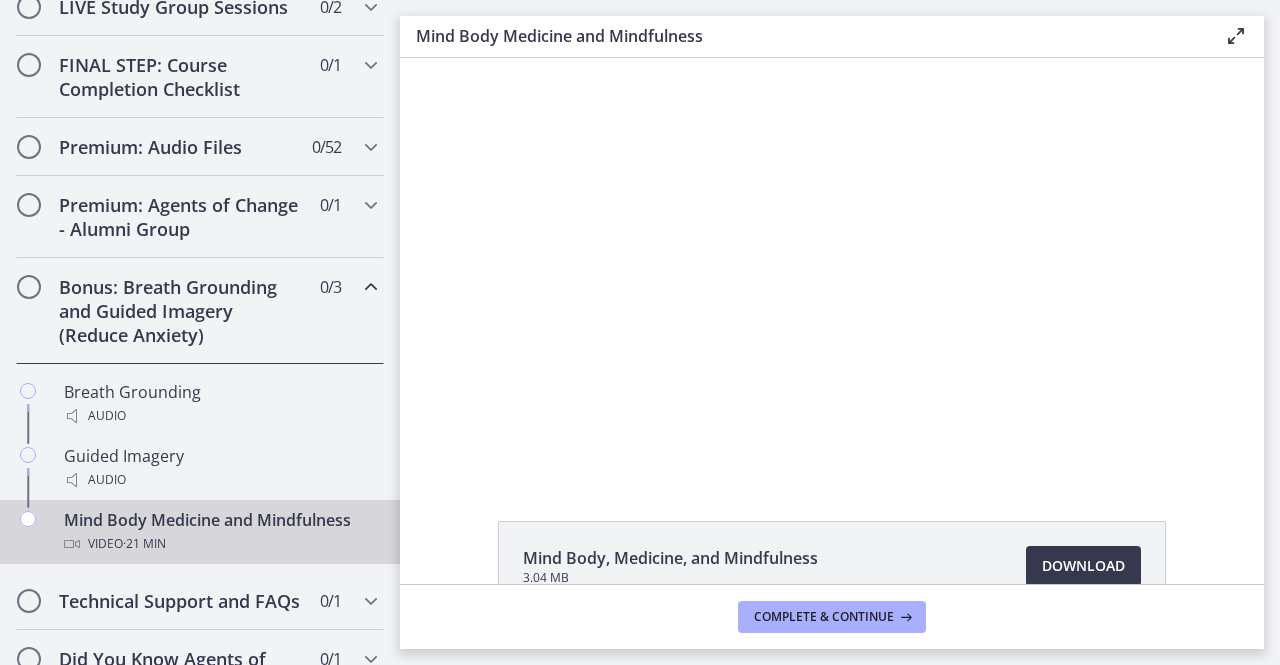 scroll, scrollTop: 0, scrollLeft: 0, axis: both 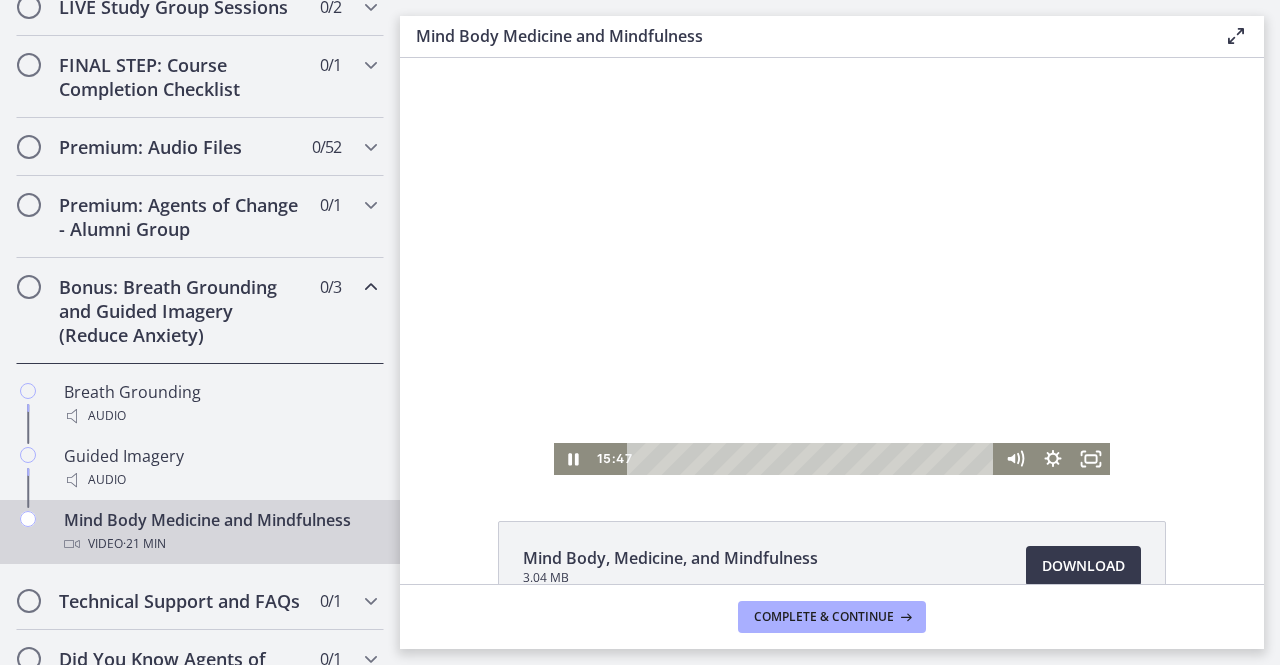 click at bounding box center (832, 266) 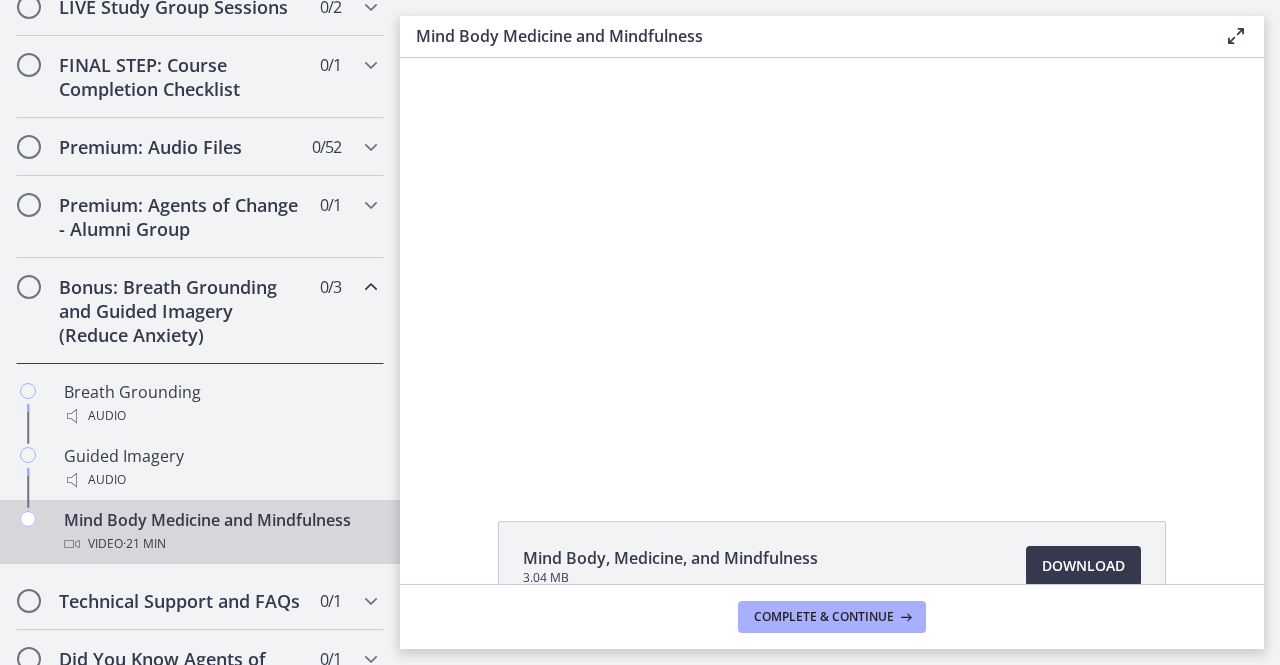 click on "Bonus: Breath Grounding and Guided Imagery (Reduce Anxiety)" at bounding box center (181, 311) 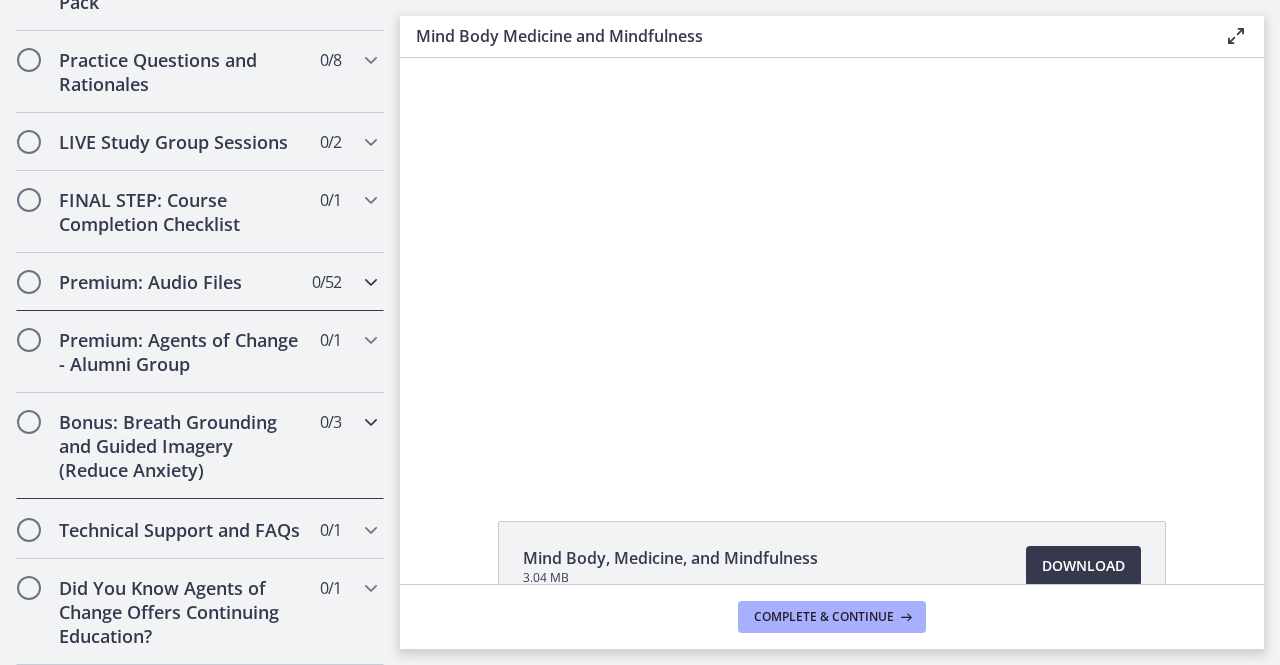 scroll, scrollTop: 1055, scrollLeft: 0, axis: vertical 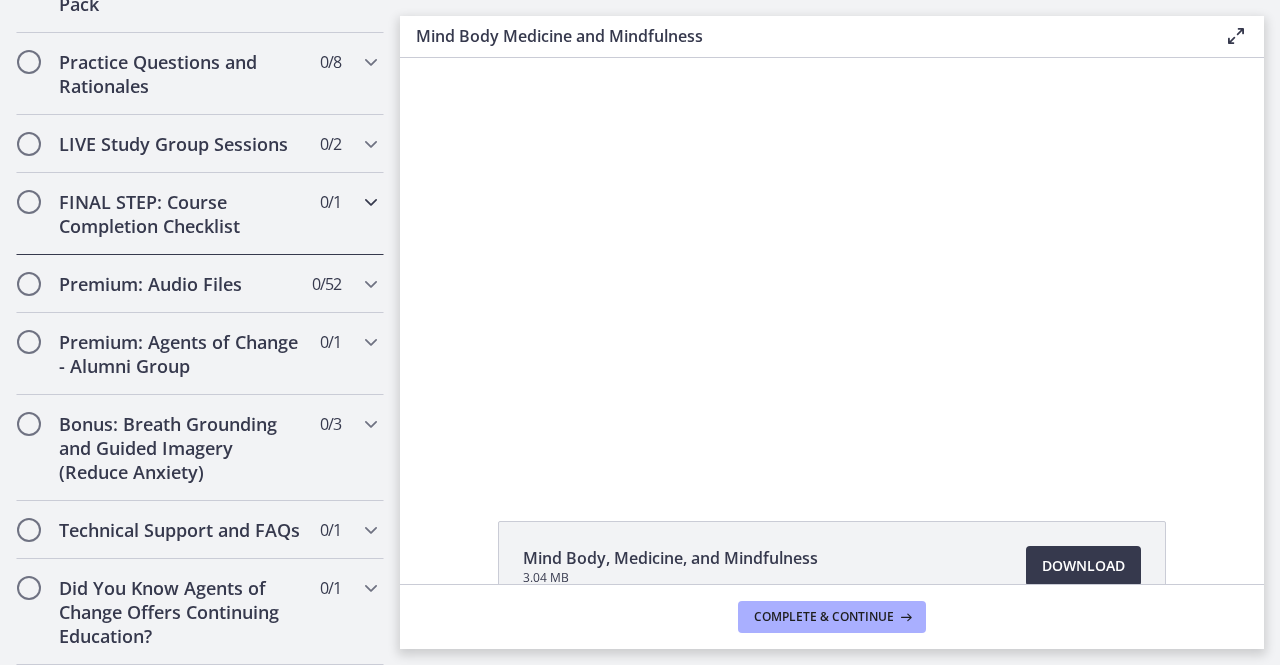 click on "FINAL STEP: Course Completion Checklist" at bounding box center (181, 214) 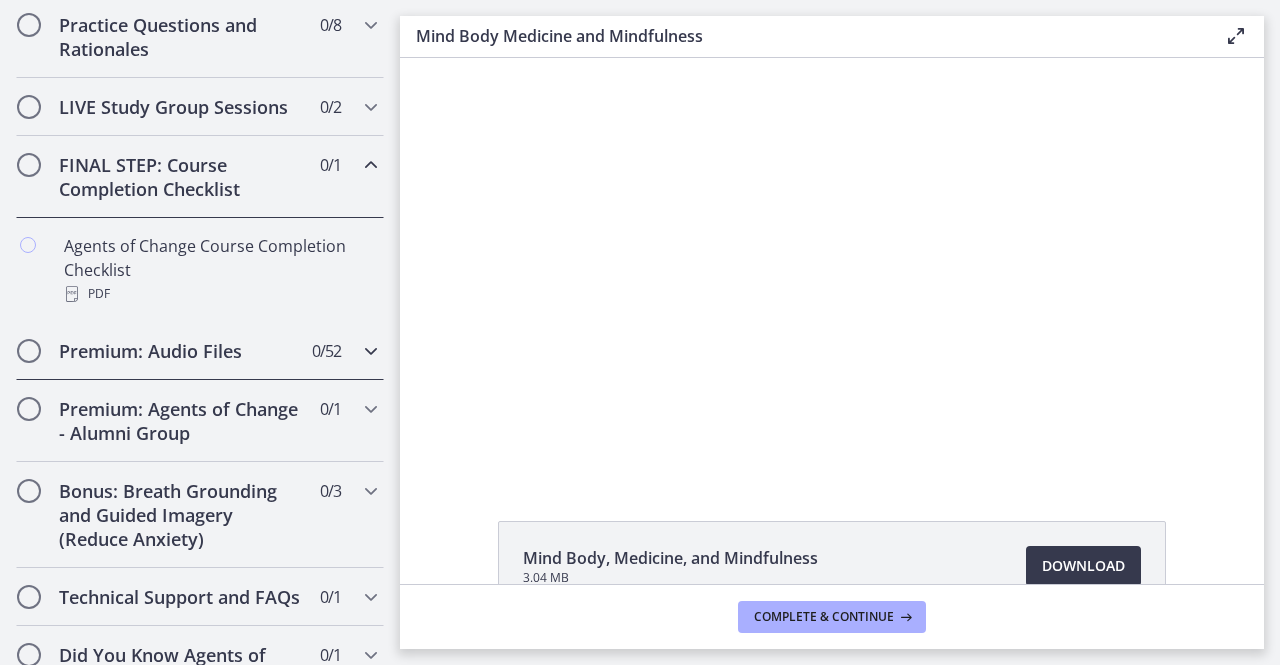 click on "Premium: Audio Files" at bounding box center [181, 351] 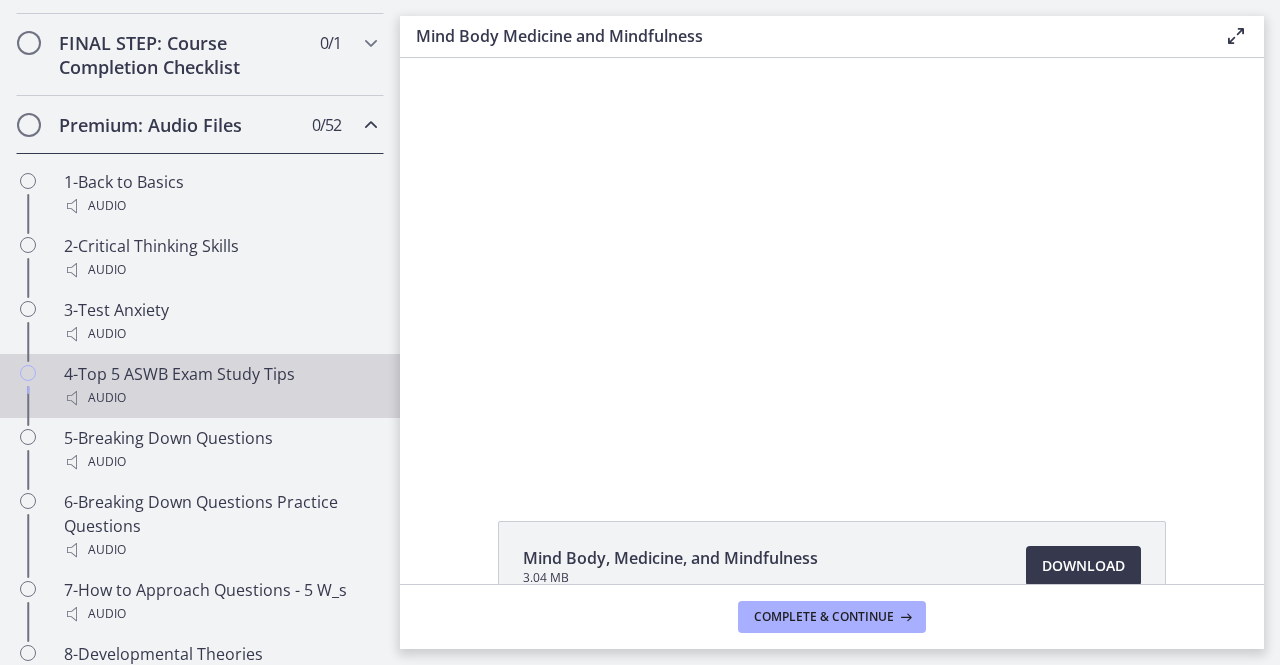 scroll, scrollTop: 1255, scrollLeft: 0, axis: vertical 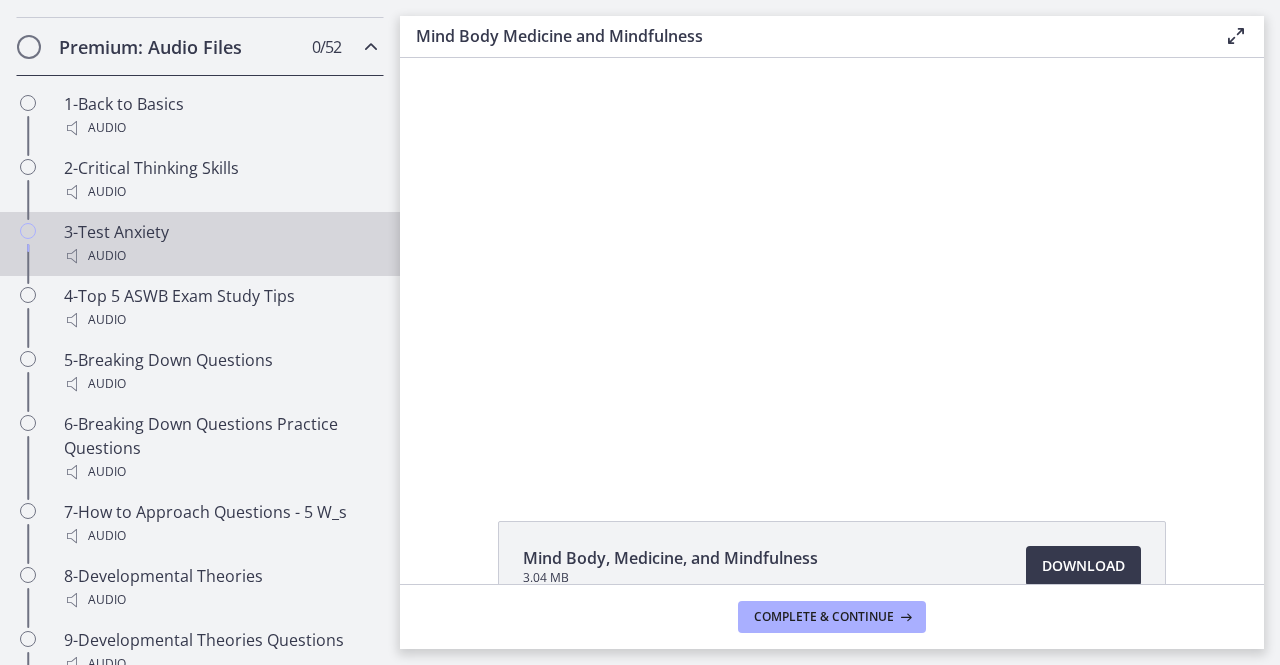 click on "3-Test Anxiety
Audio" at bounding box center [220, 244] 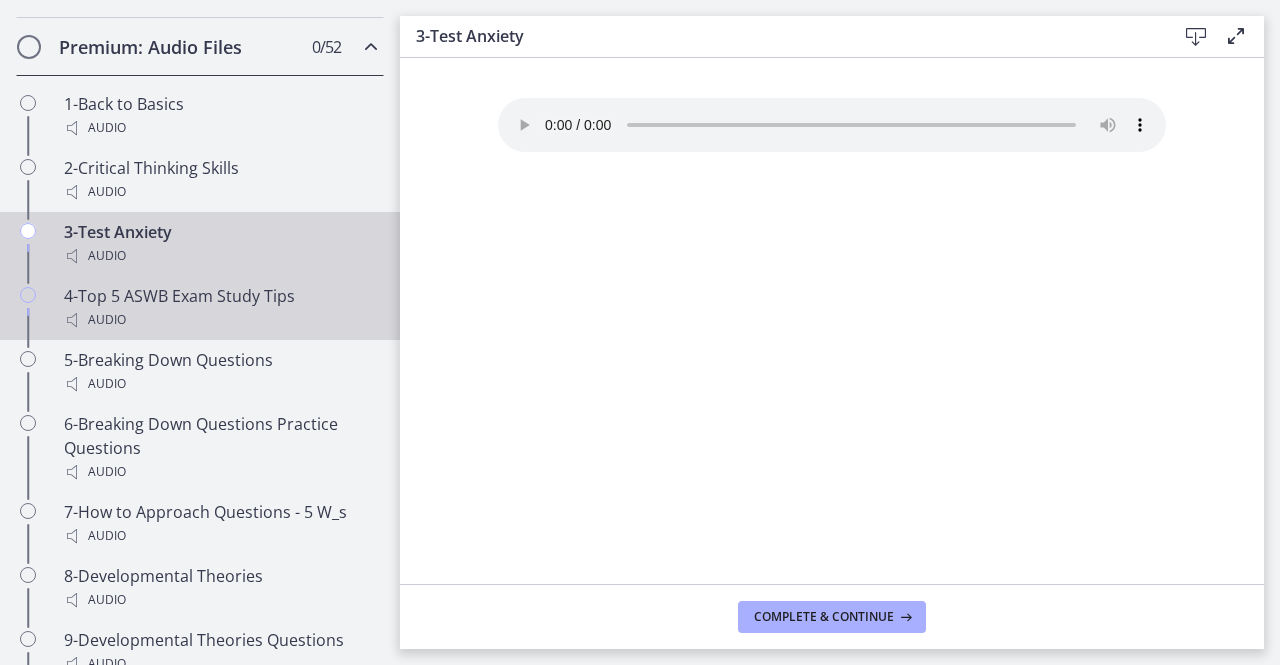 click on "4-Top 5 ASWB Exam Study Tips
Audio" at bounding box center (220, 308) 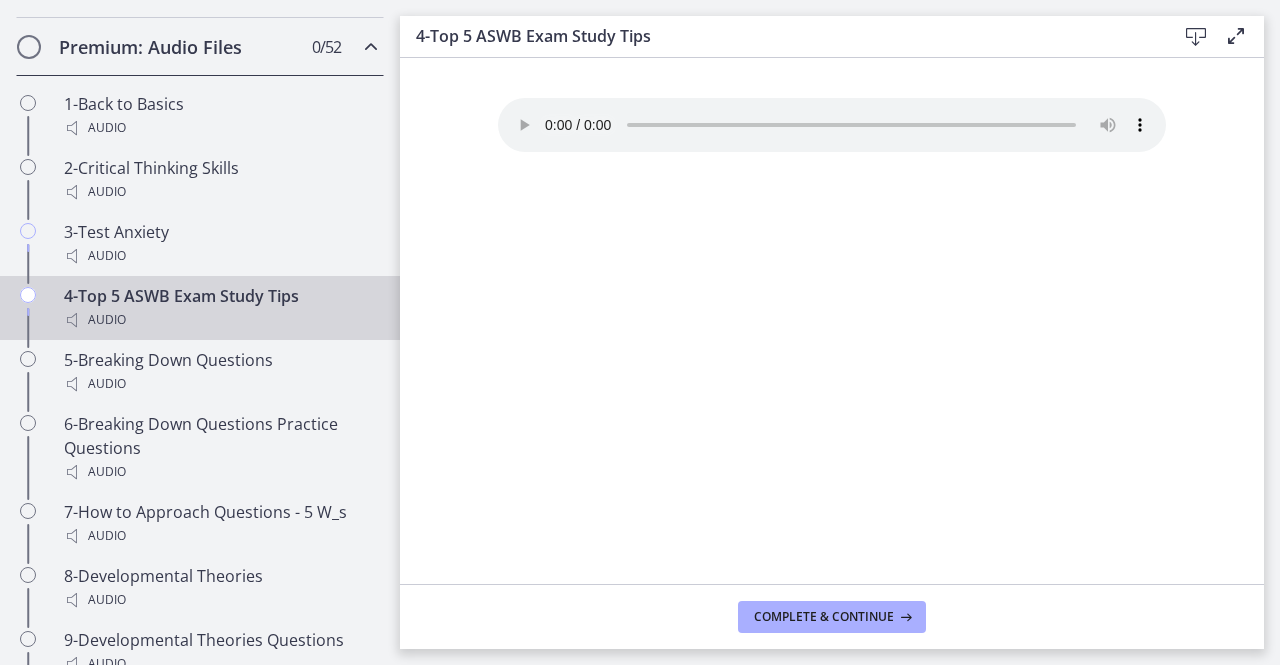 type 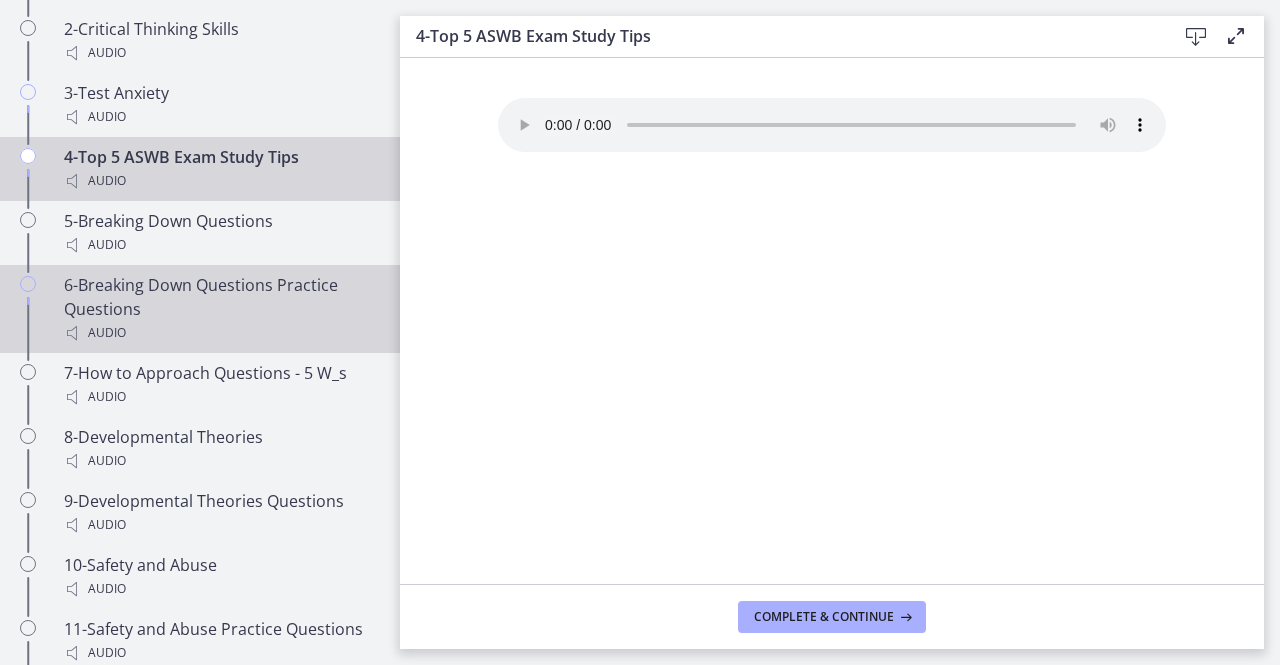 scroll, scrollTop: 1395, scrollLeft: 0, axis: vertical 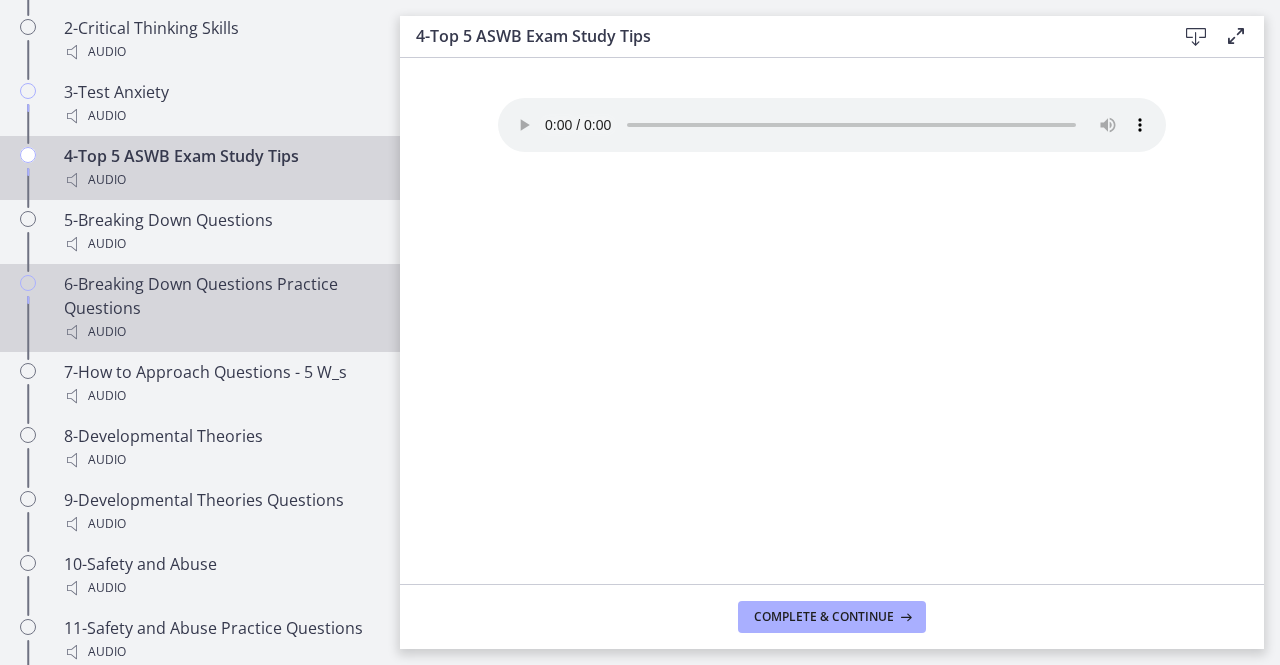 click on "6-Breaking Down Questions Practice Questions
Audio" at bounding box center [220, 308] 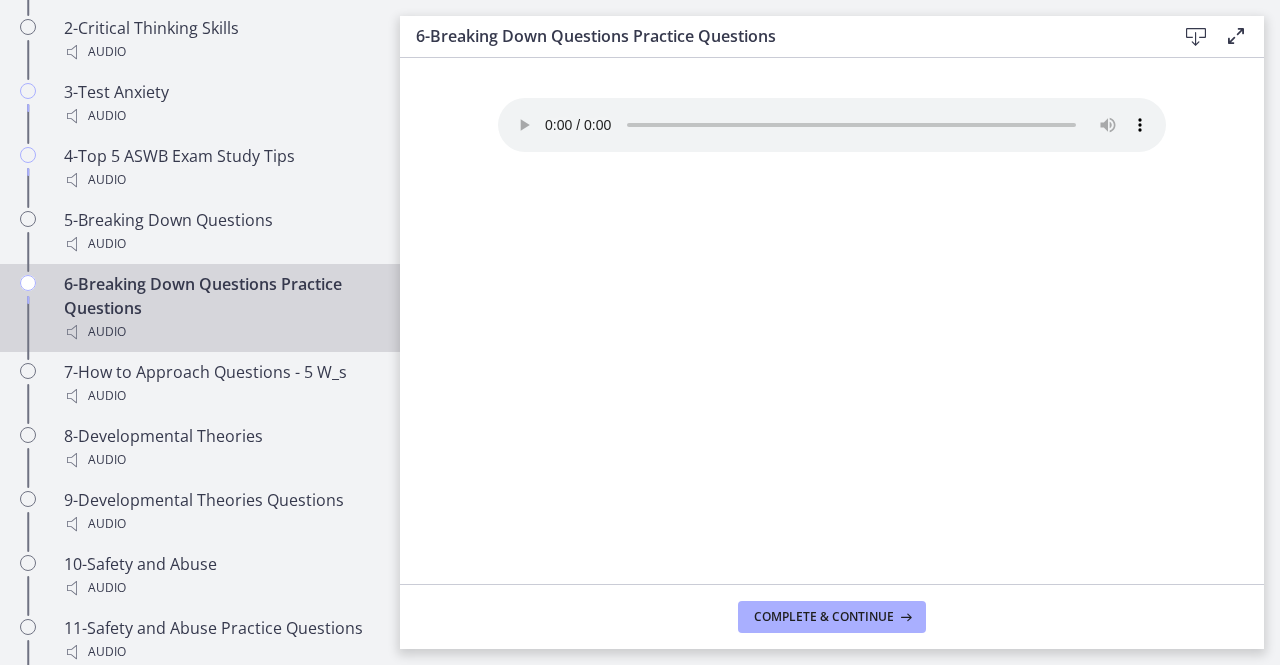 type 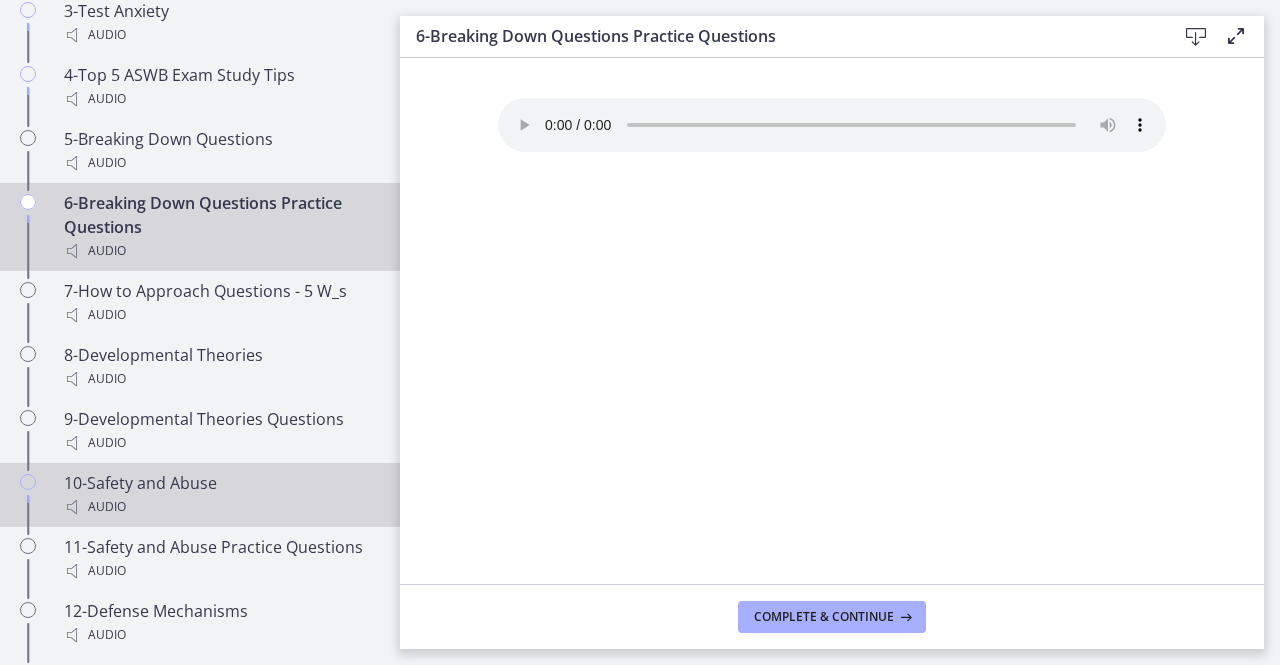 scroll, scrollTop: 1495, scrollLeft: 0, axis: vertical 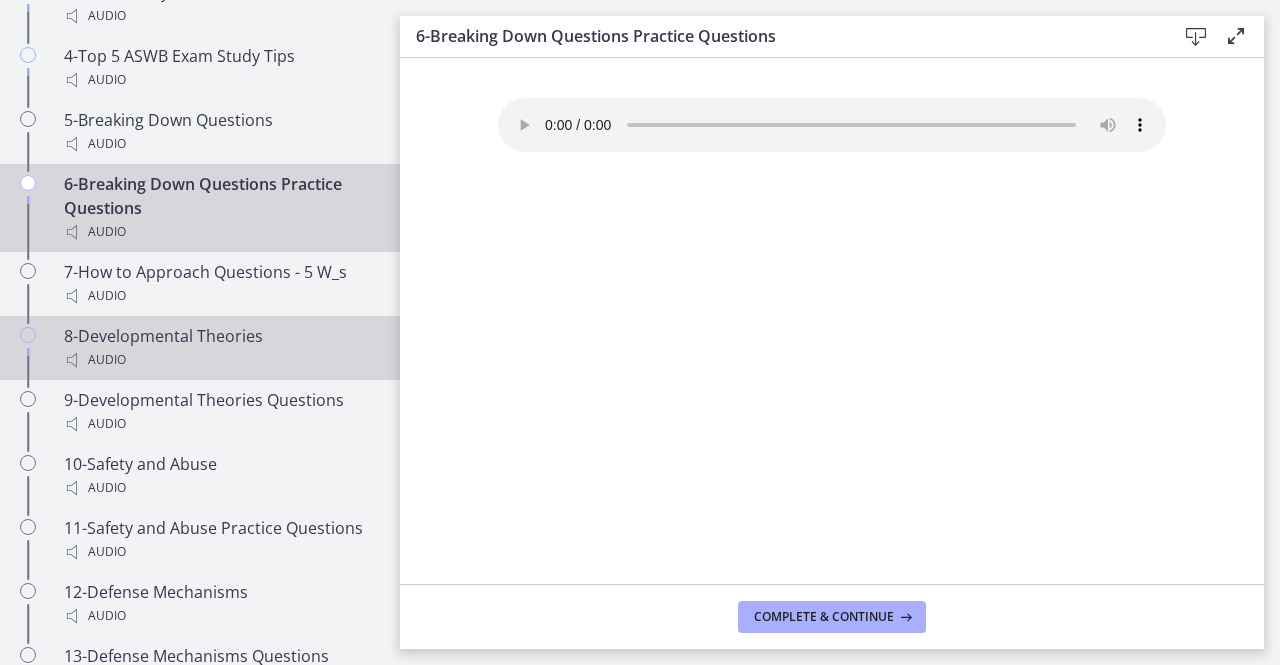click on "8-Developmental Theories
Audio" at bounding box center [220, 348] 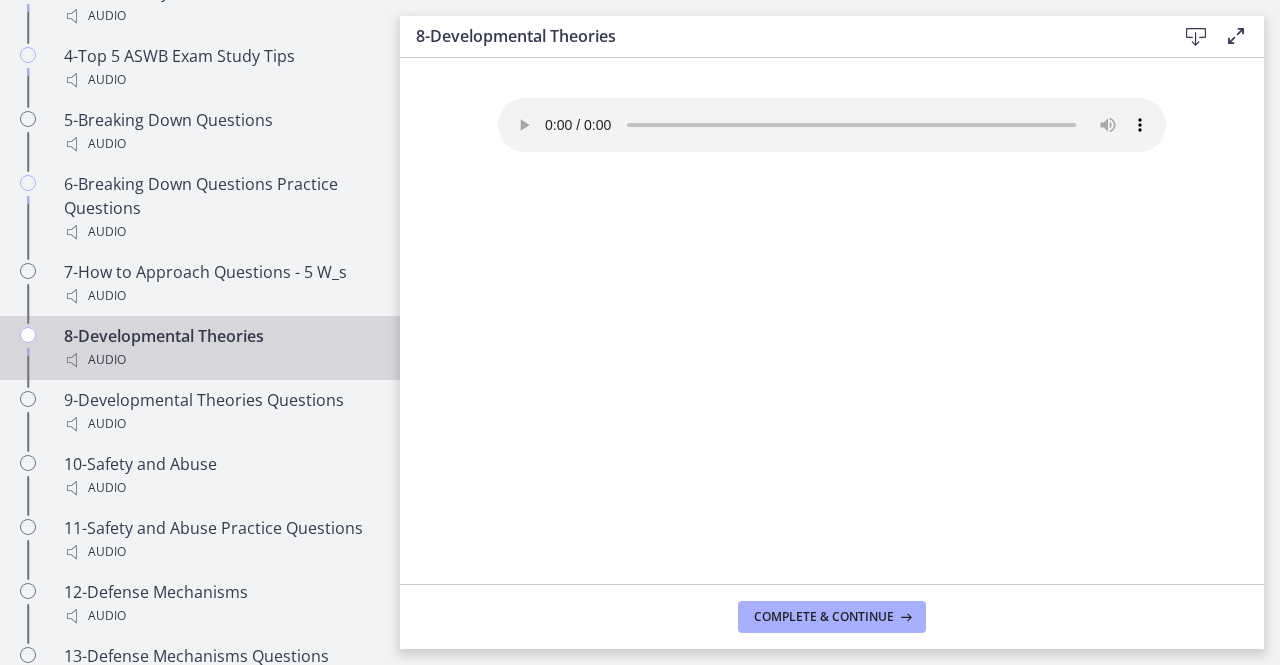 type 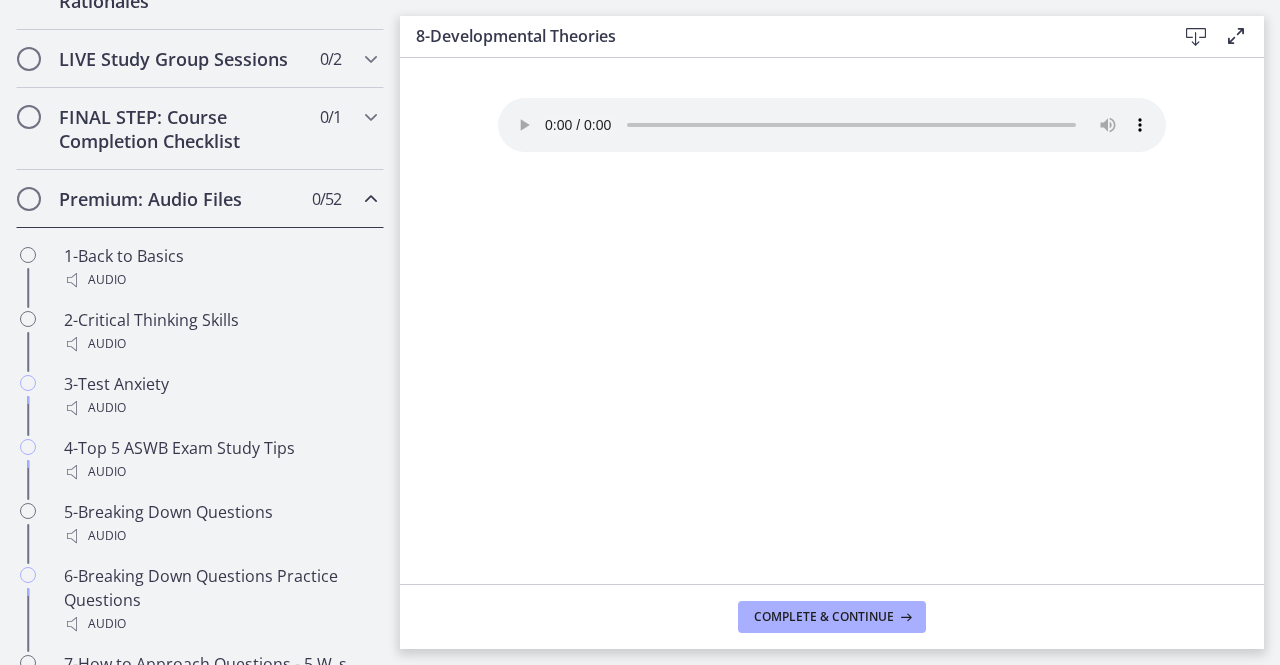 scroll, scrollTop: 995, scrollLeft: 0, axis: vertical 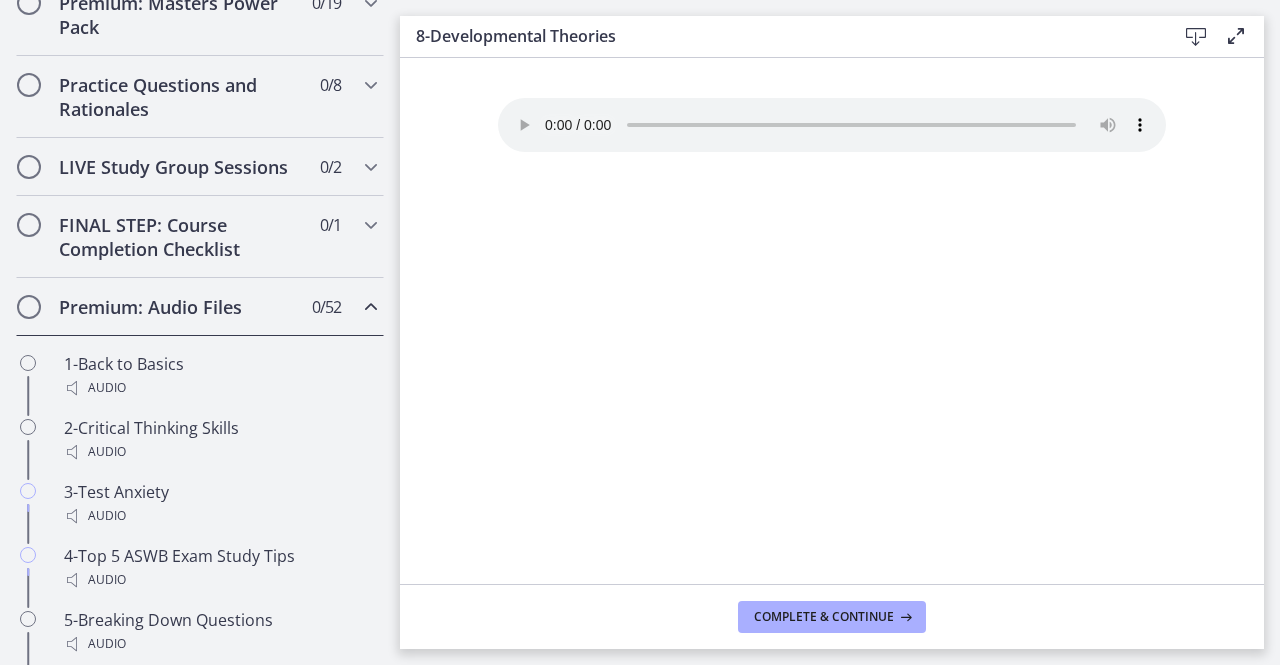 click on "Premium: Audio Files
0  /  52
Completed" at bounding box center (200, 307) 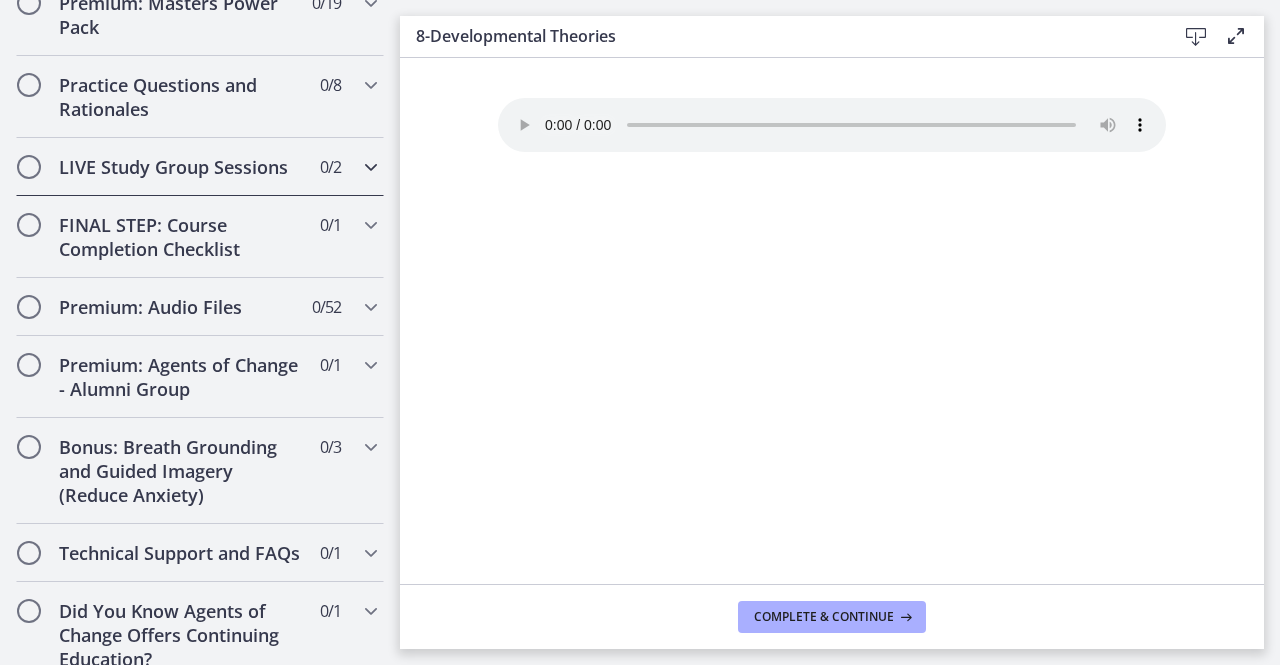 click on "LIVE Study Group Sessions" at bounding box center [181, 167] 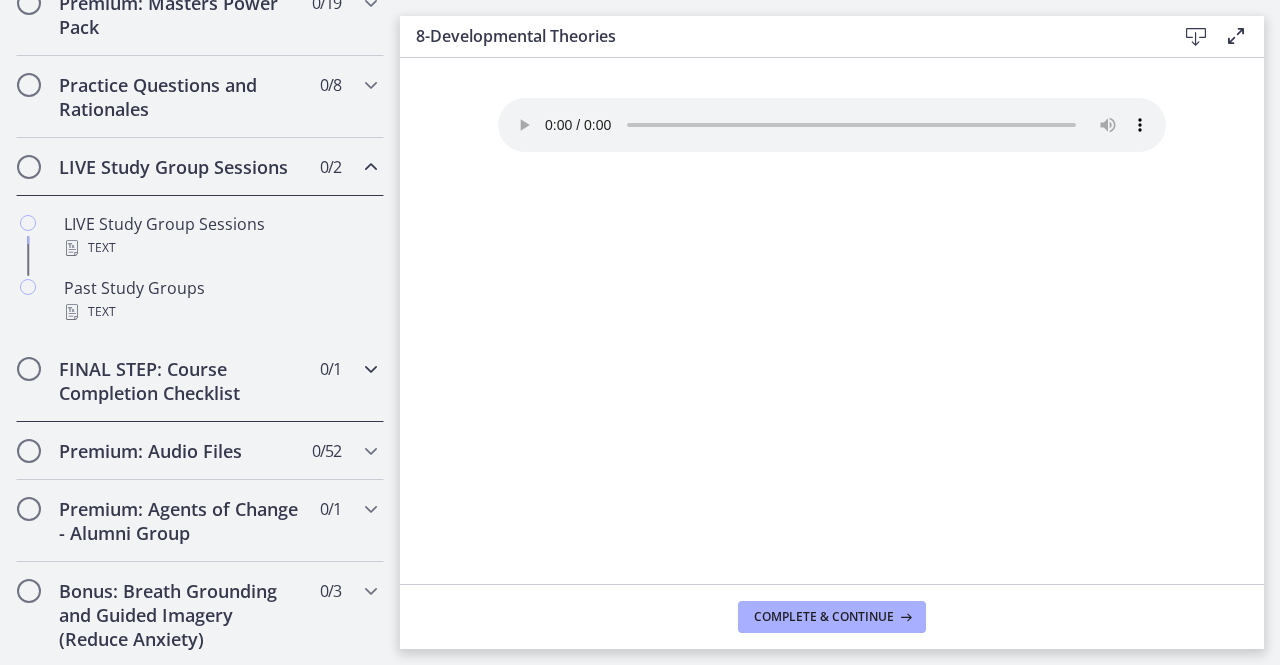 click on "FINAL STEP: Course Completion Checklist" at bounding box center [181, 381] 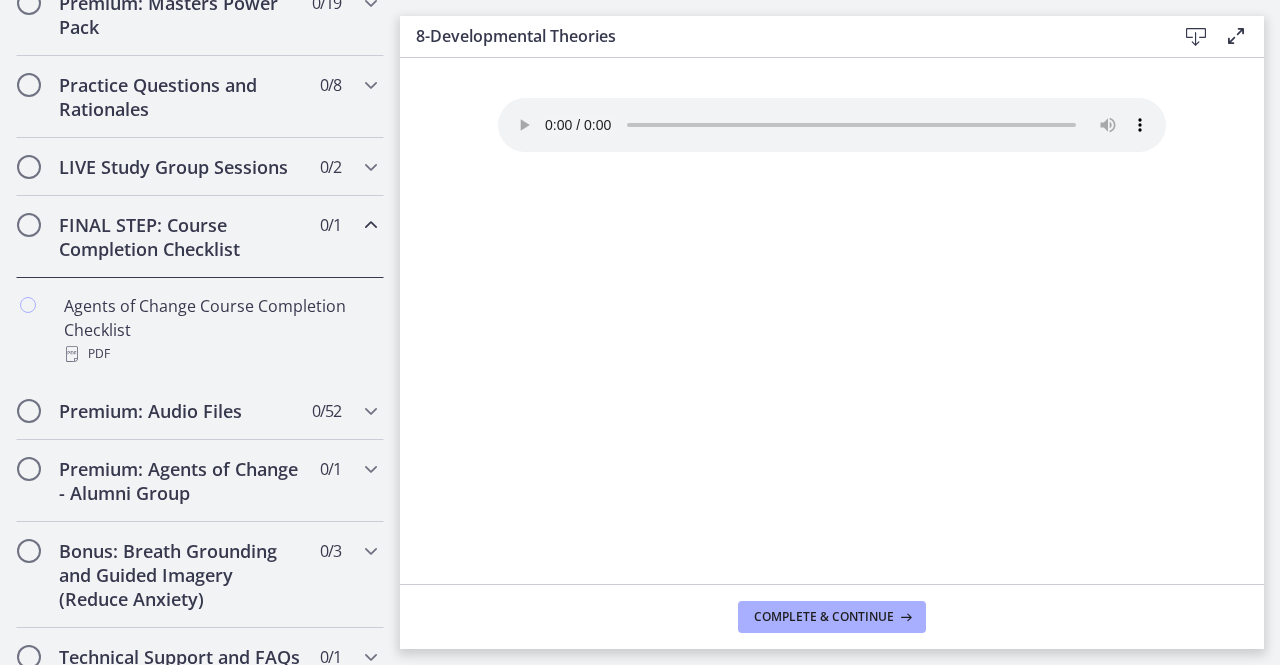 click on "FINAL STEP: Course Completion Checklist" at bounding box center [181, 237] 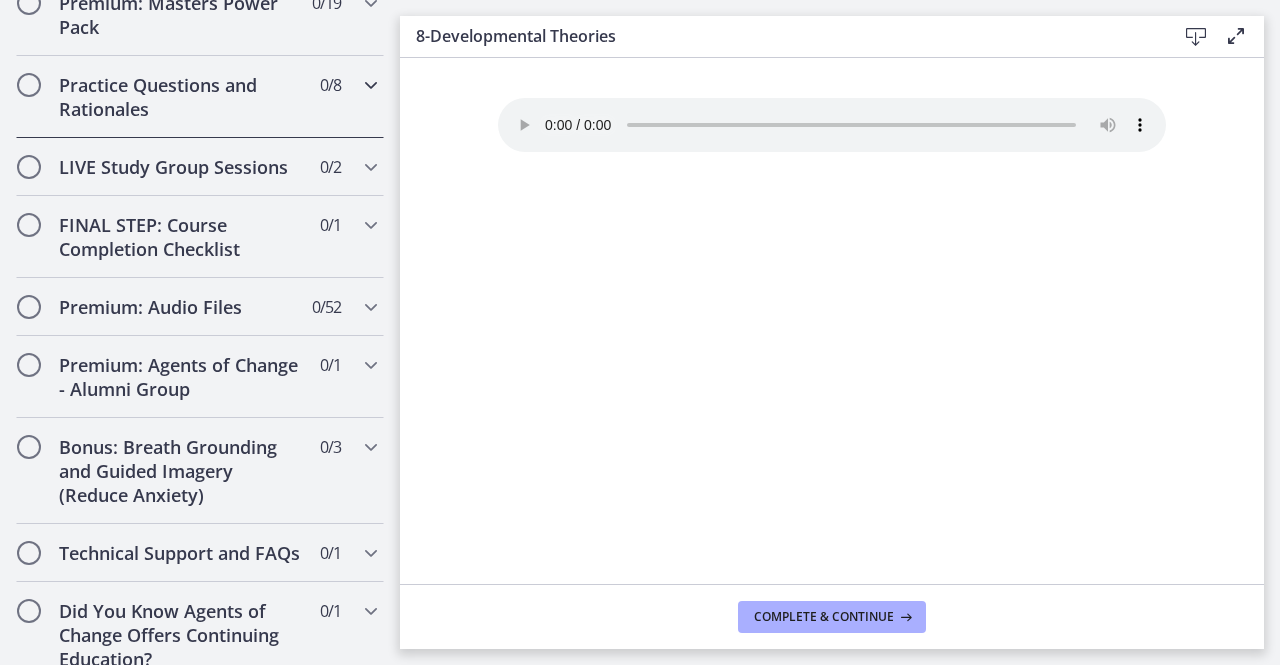 click on "Practice Questions and Rationales" at bounding box center (181, 97) 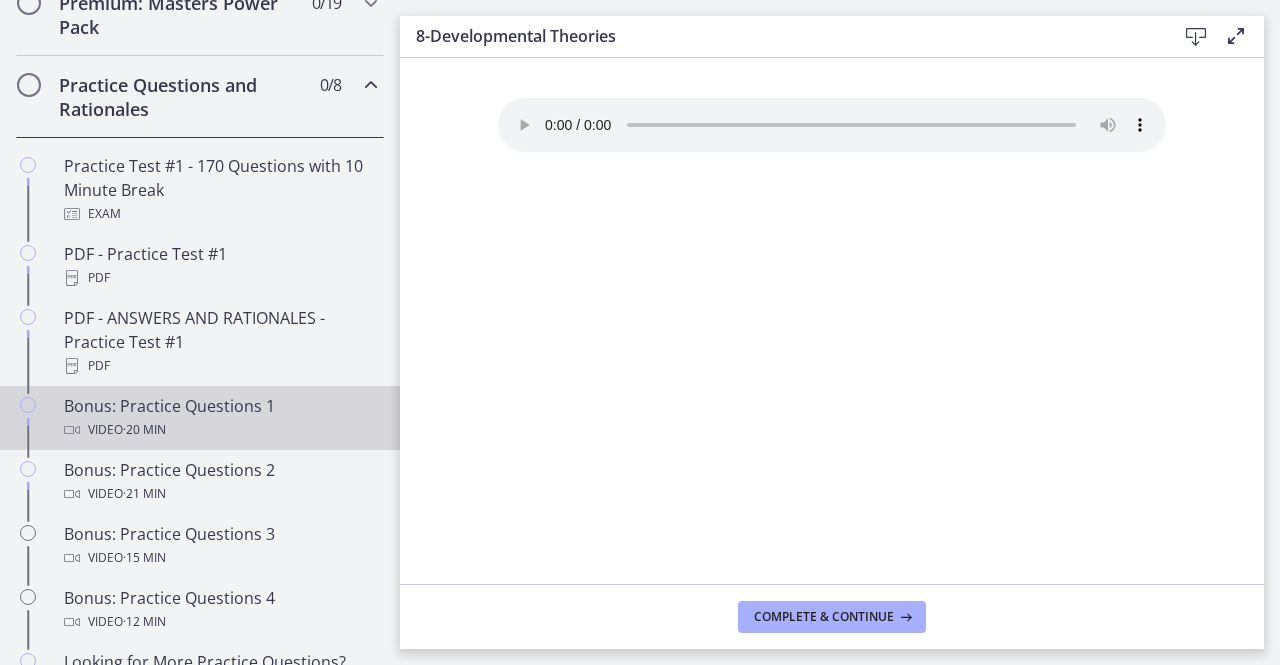 click on "Bonus: Practice Questions 1
Video
·  20 min" at bounding box center [220, 418] 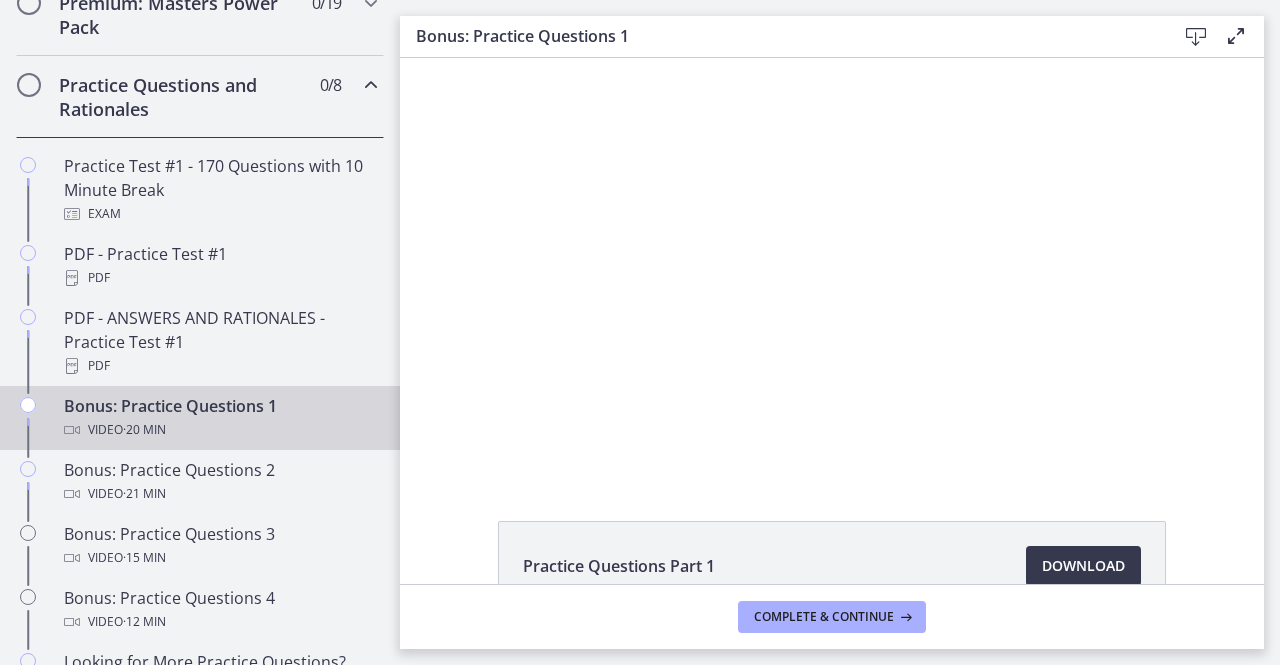 scroll, scrollTop: 0, scrollLeft: 0, axis: both 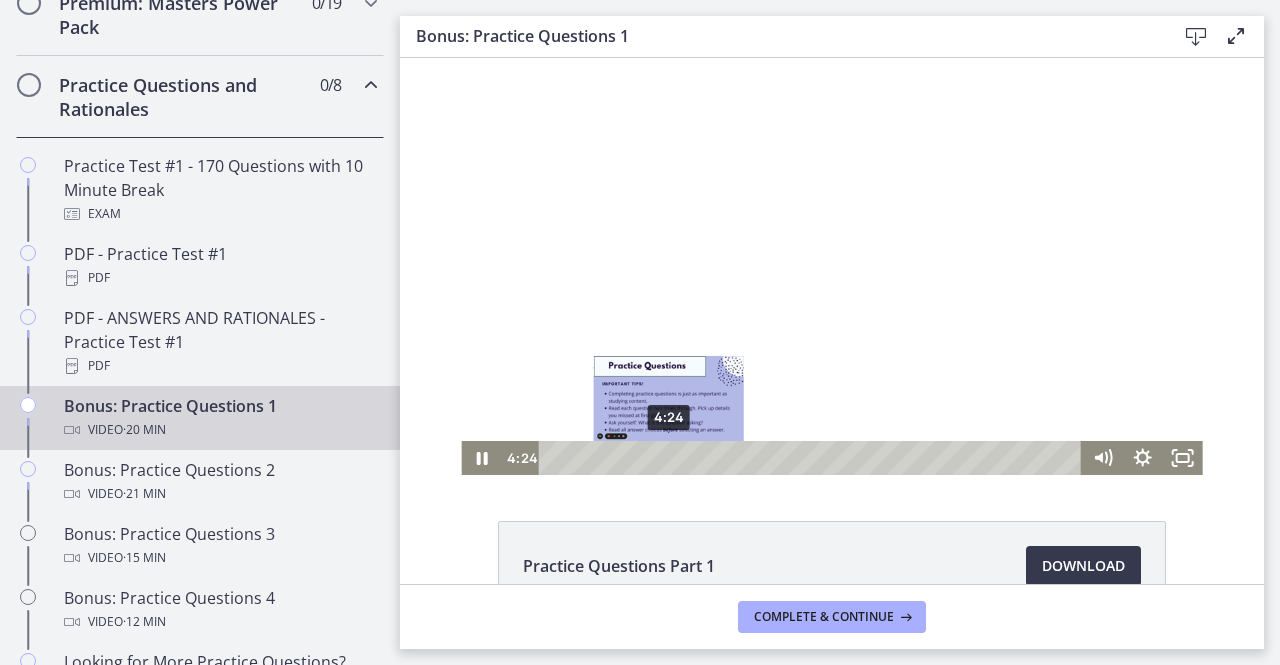 click on "4:24" at bounding box center [813, 458] 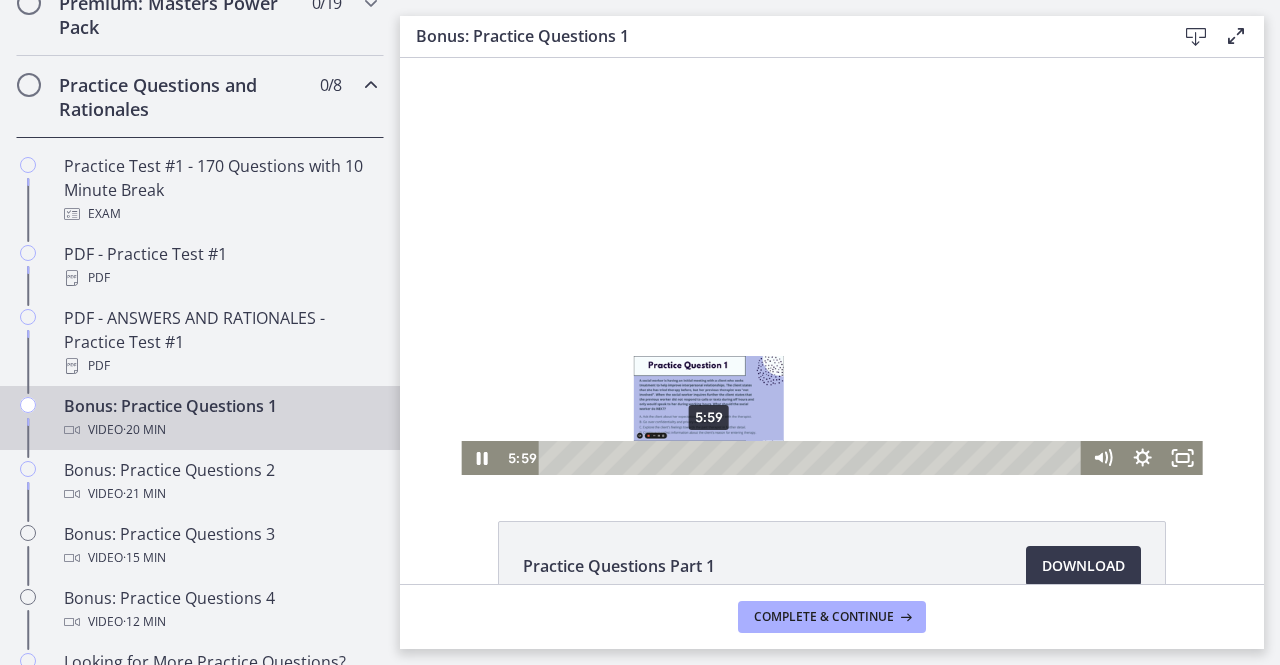 click on "5:59" at bounding box center [813, 458] 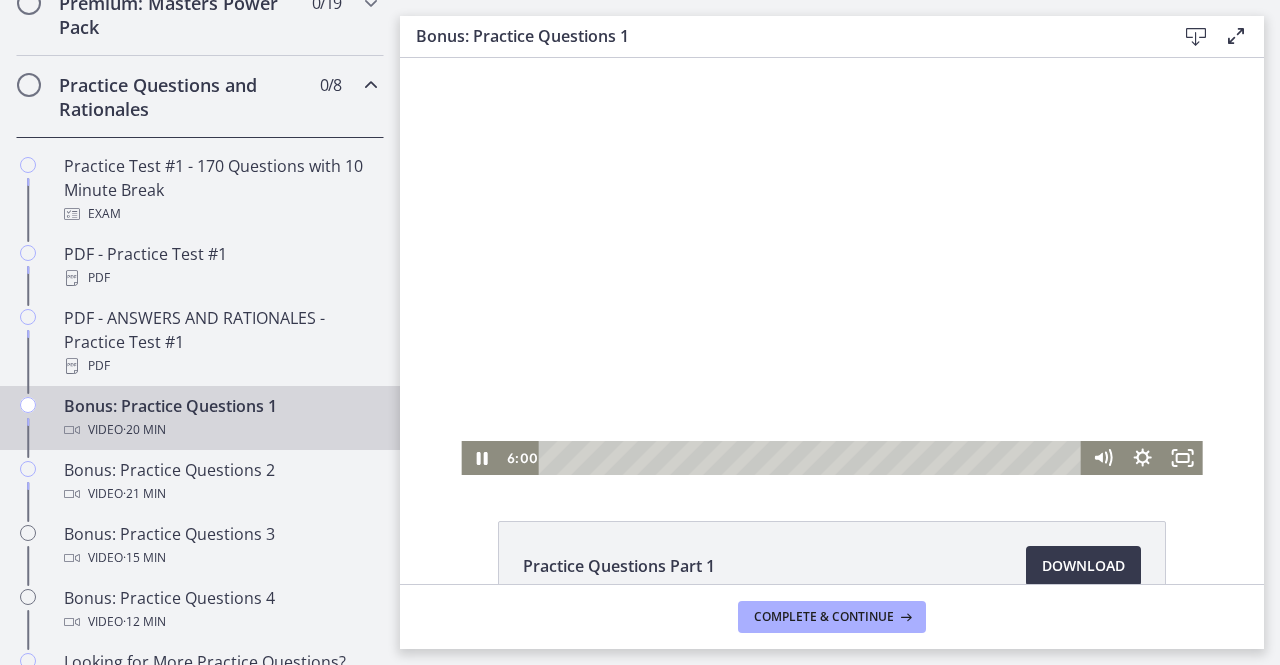 click at bounding box center (831, 266) 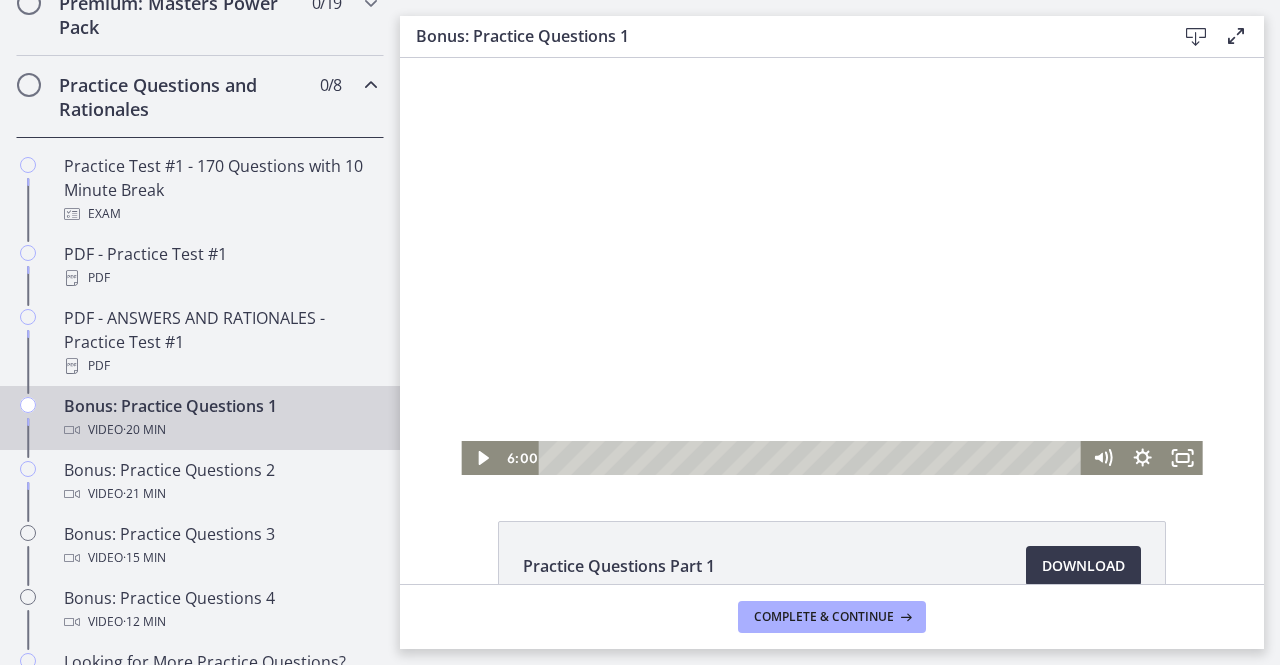 click at bounding box center (831, 266) 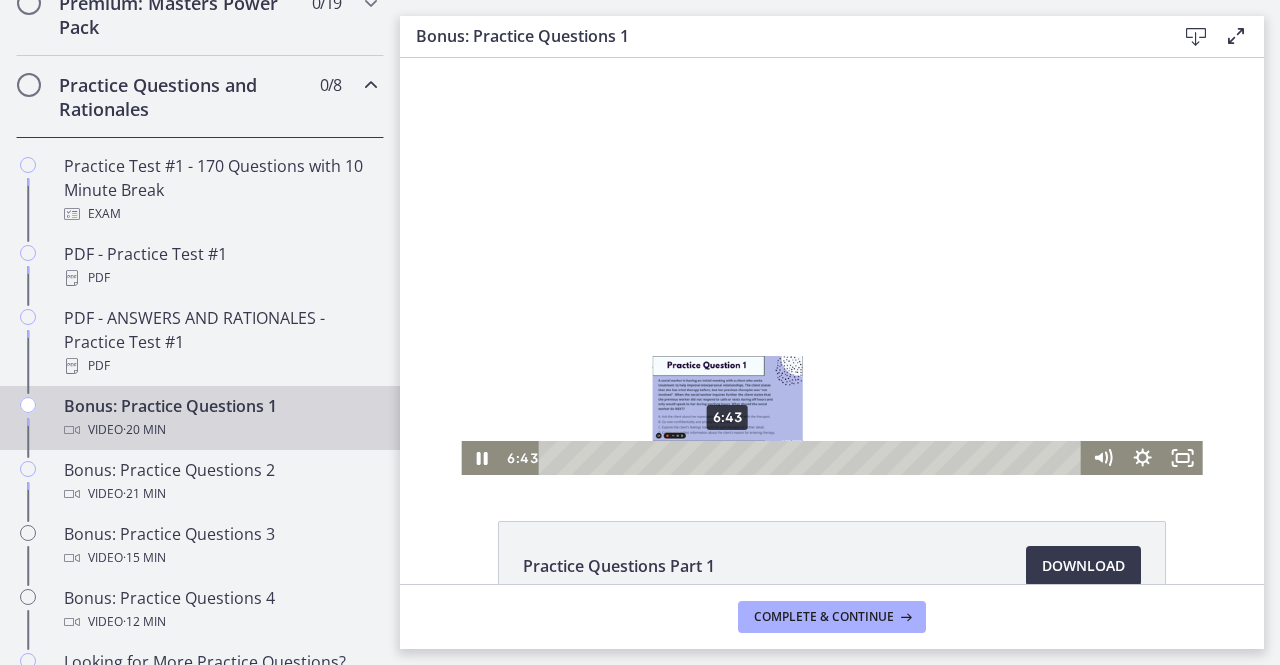 click on "6:43" at bounding box center [813, 458] 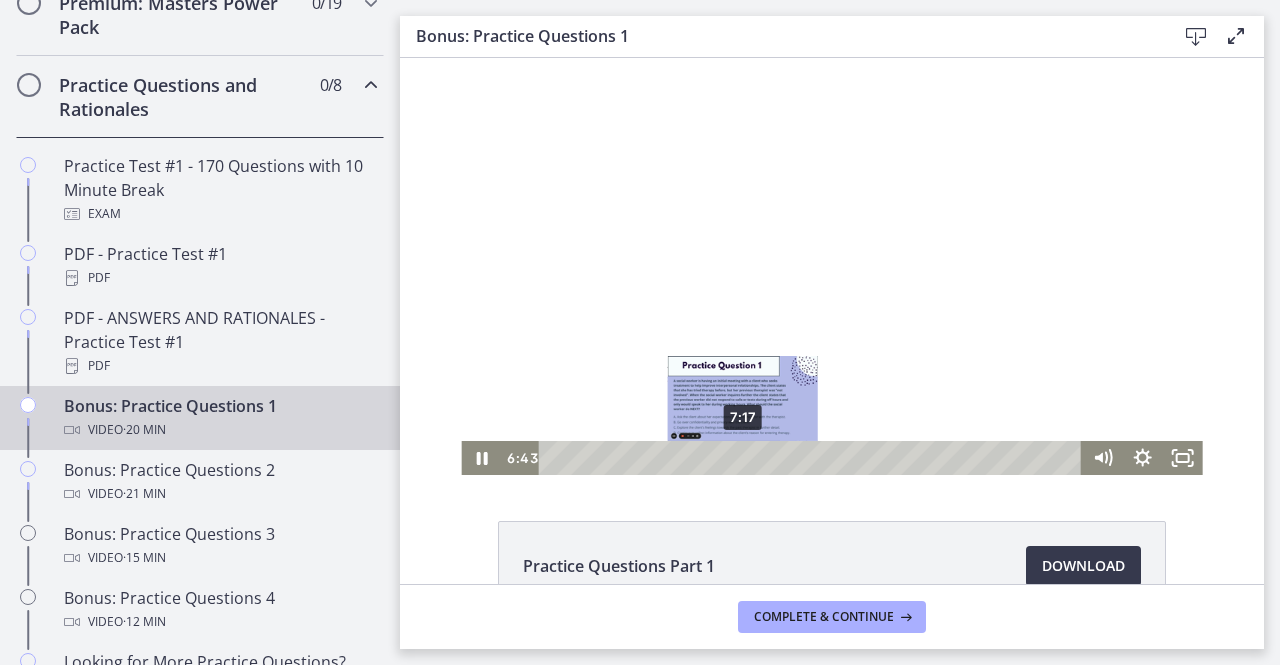 click on "7:17" at bounding box center [813, 458] 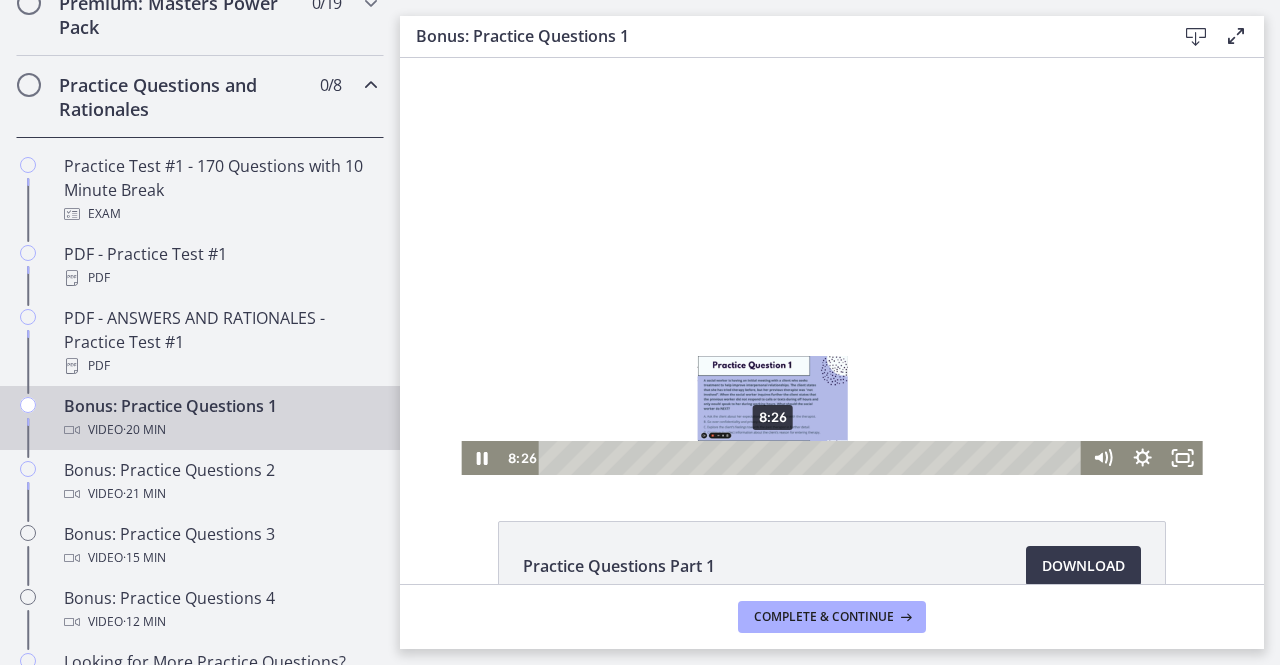 click on "8:26" at bounding box center (813, 458) 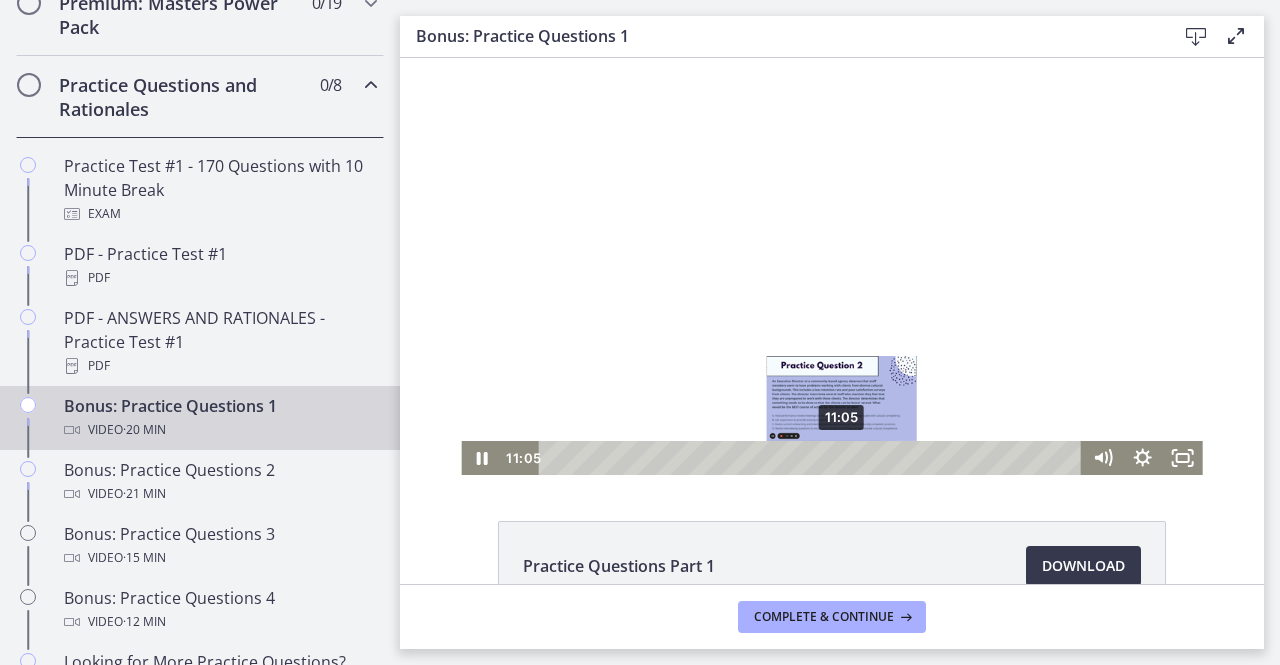 click on "11:05" at bounding box center [813, 458] 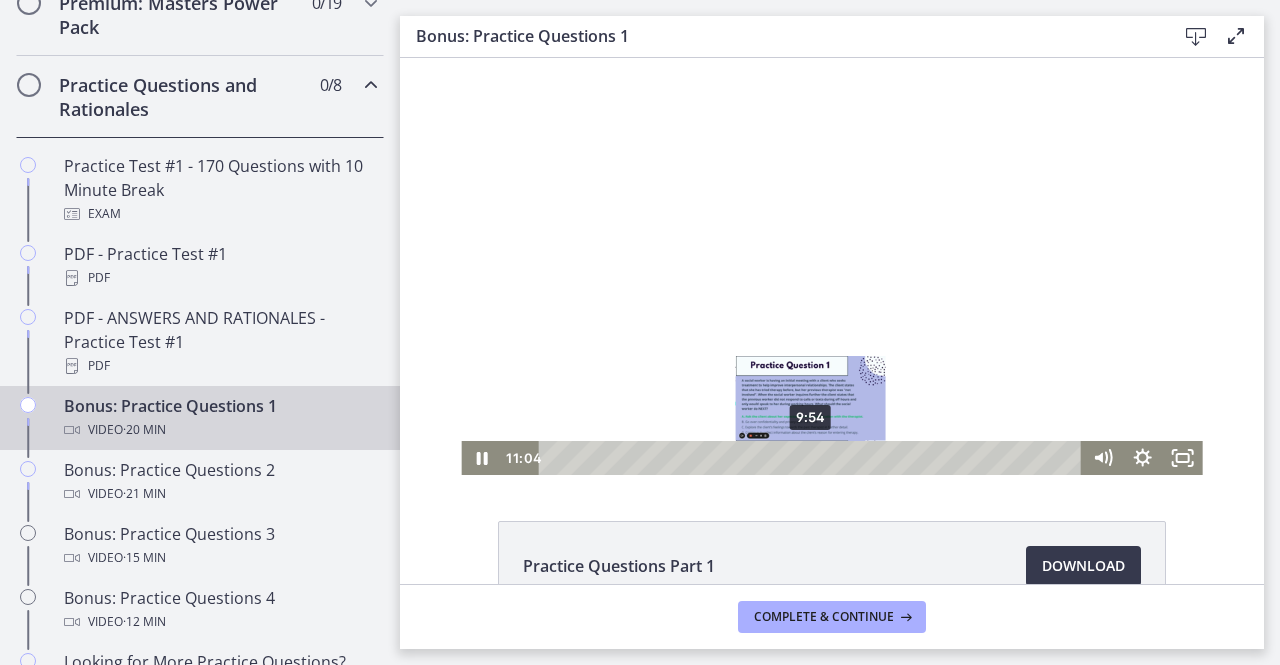 click on "9:54" at bounding box center [813, 458] 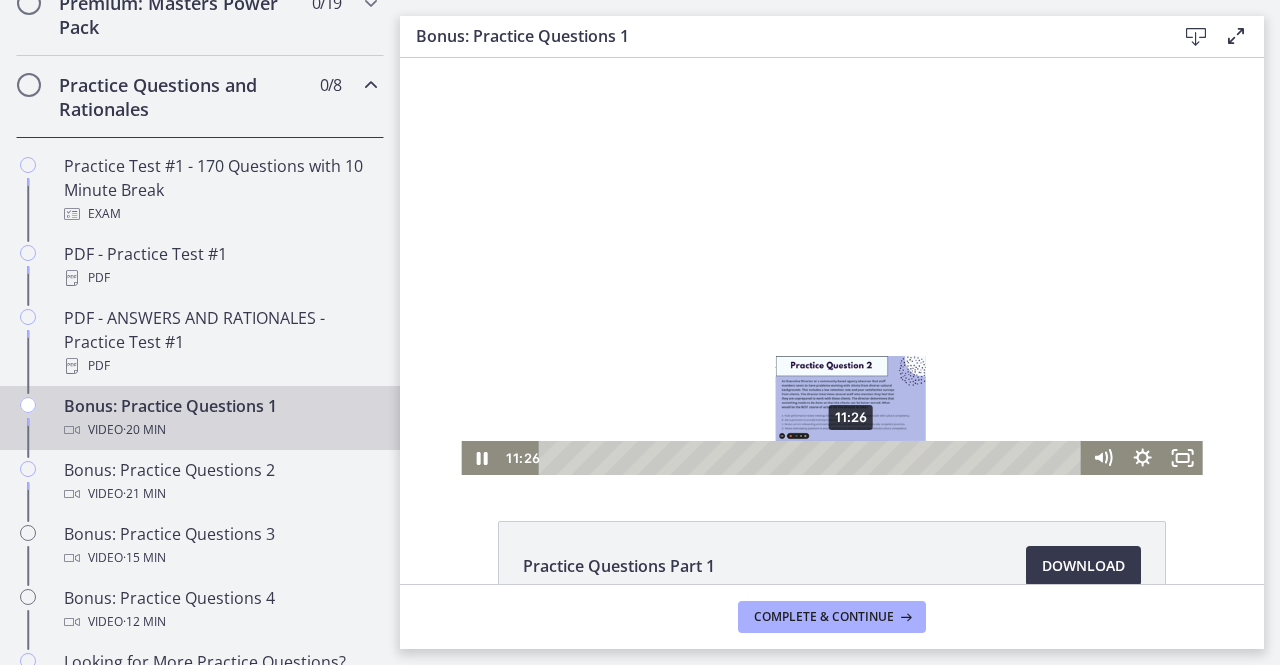 click on "11:26" at bounding box center [813, 458] 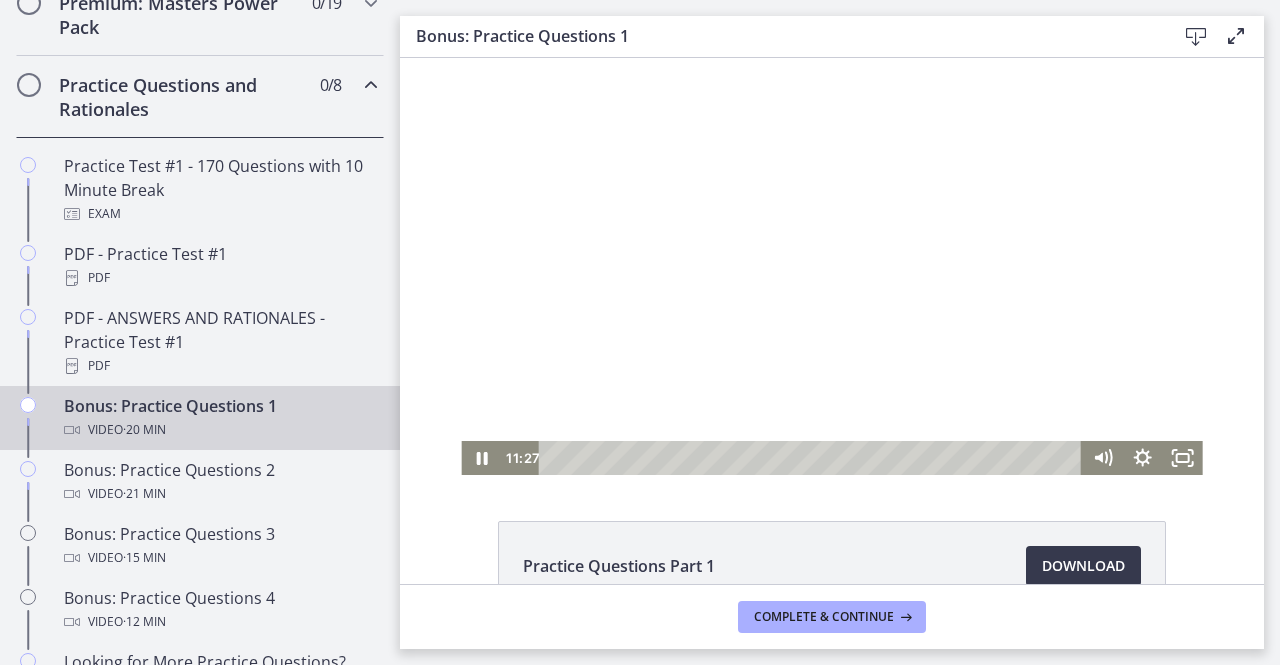 click at bounding box center [831, 266] 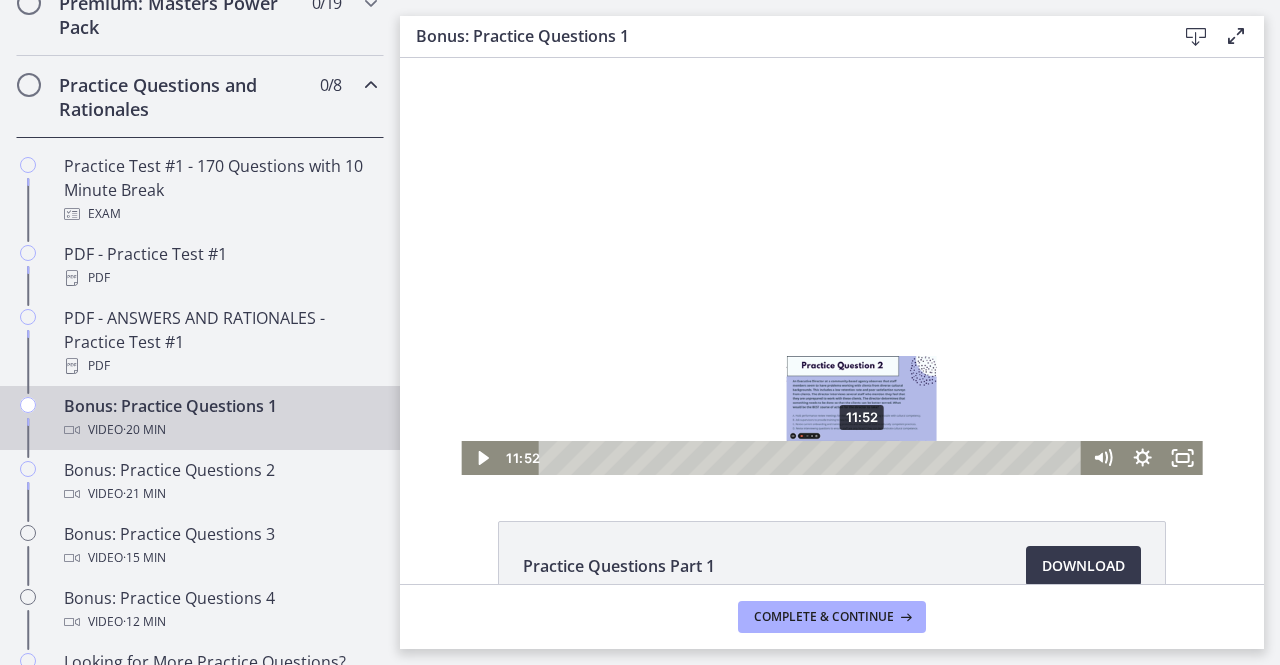 click on "11:52" at bounding box center [813, 458] 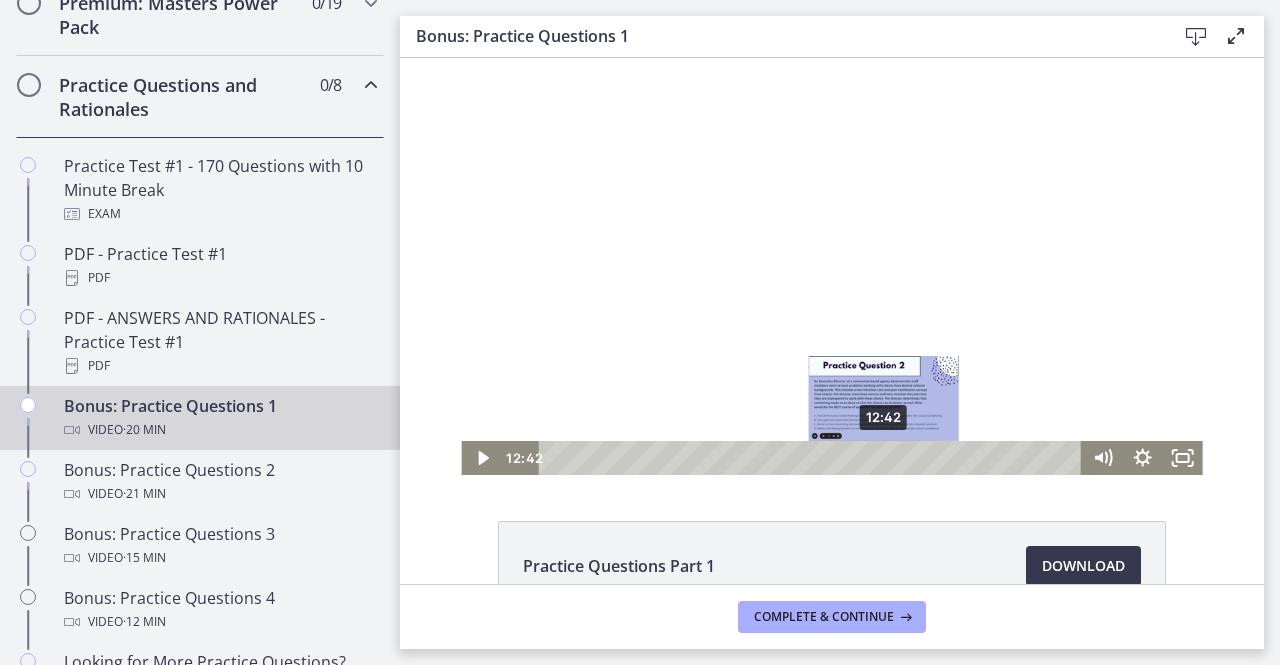 click on "12:42" at bounding box center (813, 458) 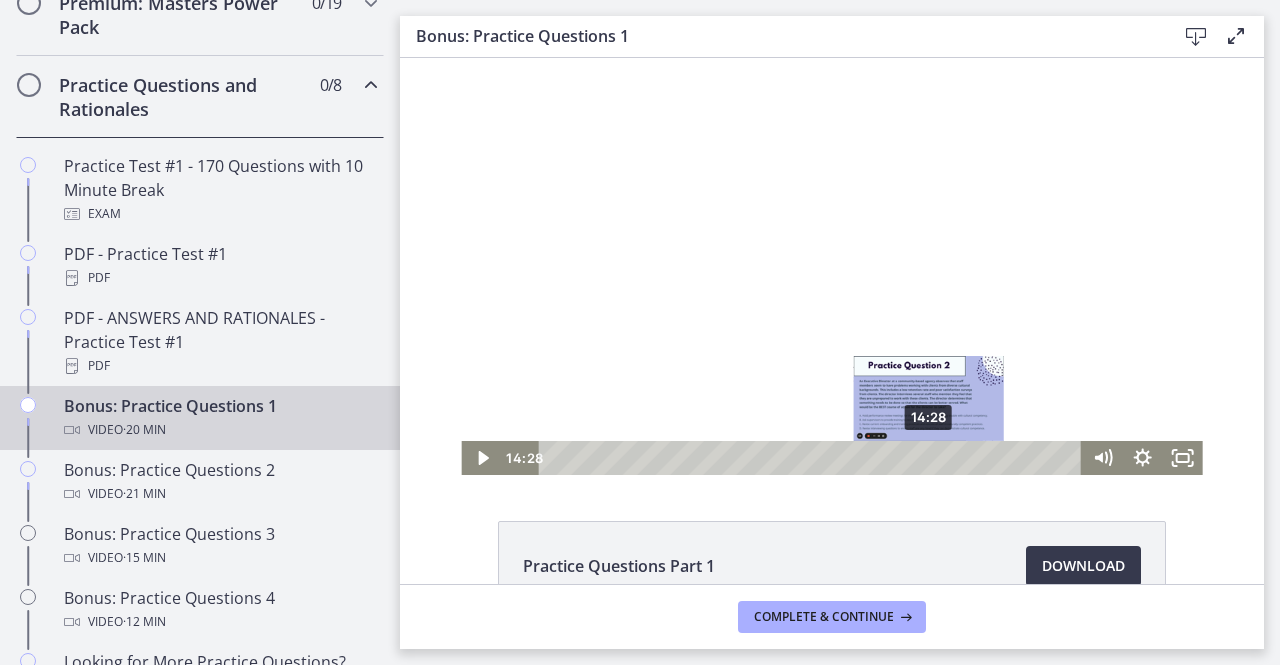 click on "14:28" at bounding box center [813, 458] 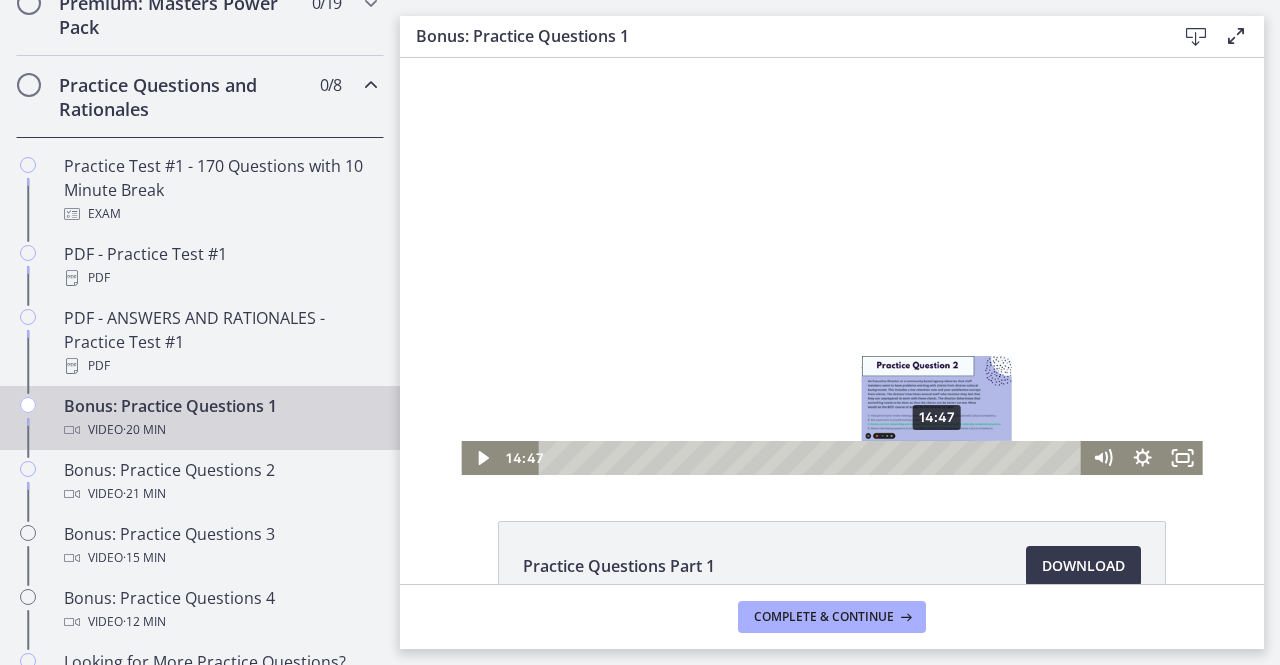 click on "14:47" at bounding box center [813, 458] 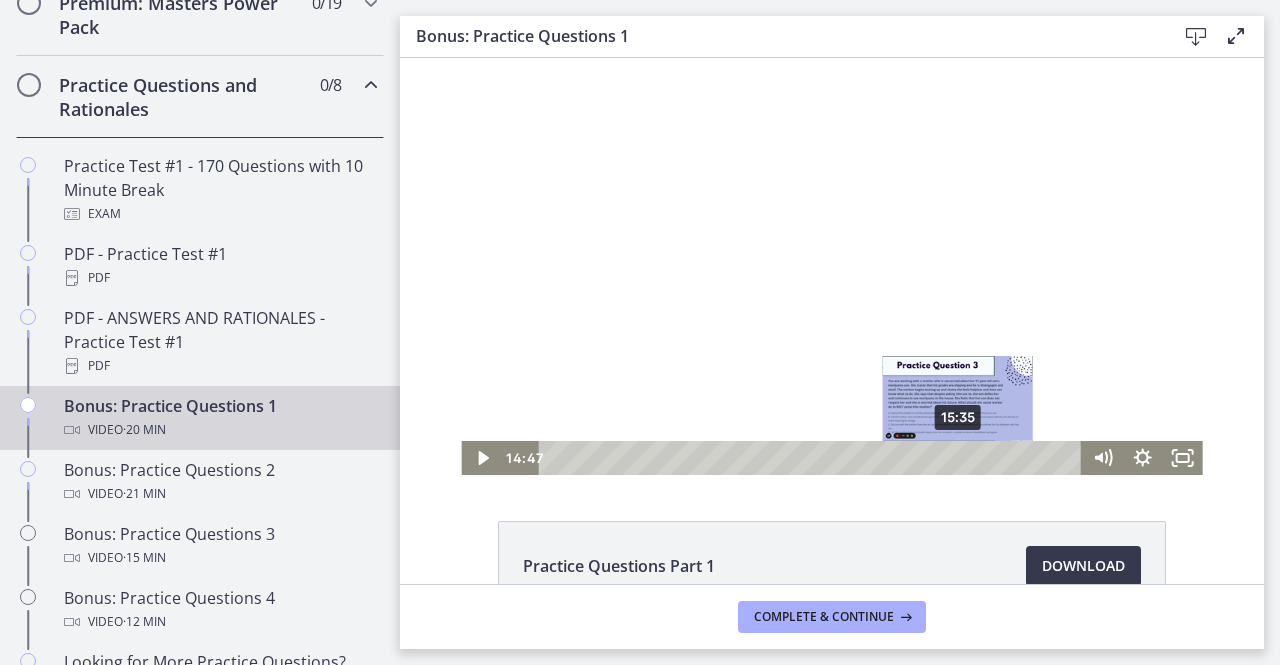 click on "15:35" at bounding box center (813, 458) 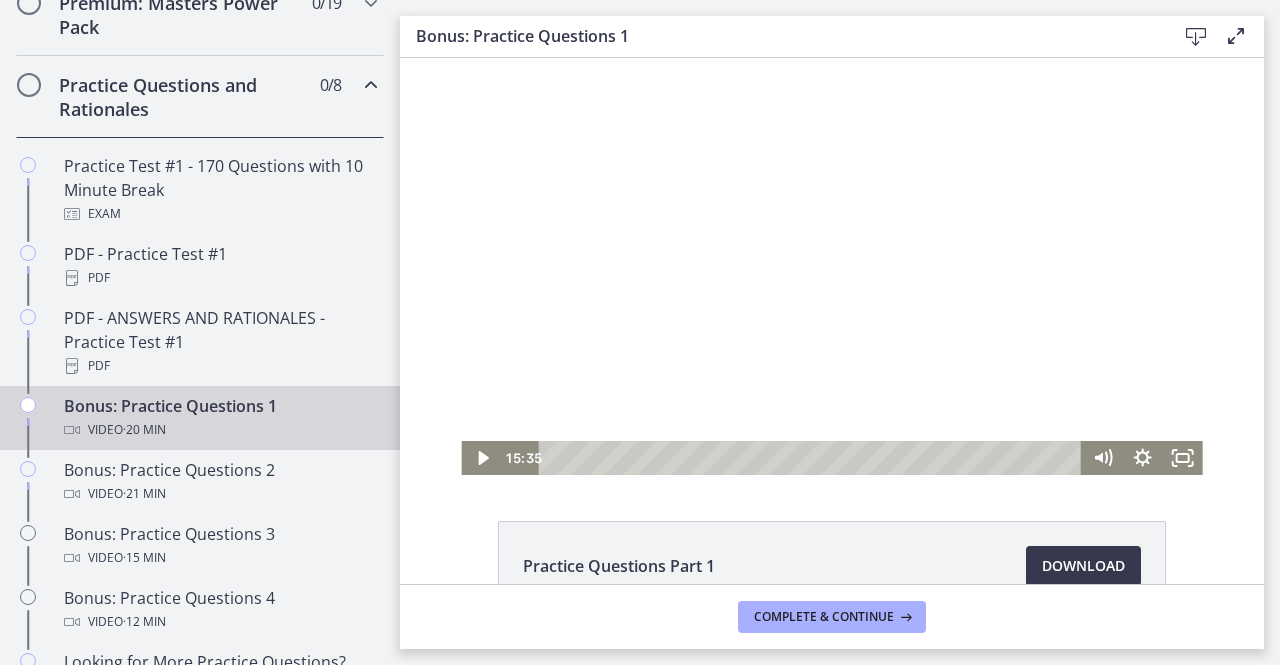 click at bounding box center (831, 266) 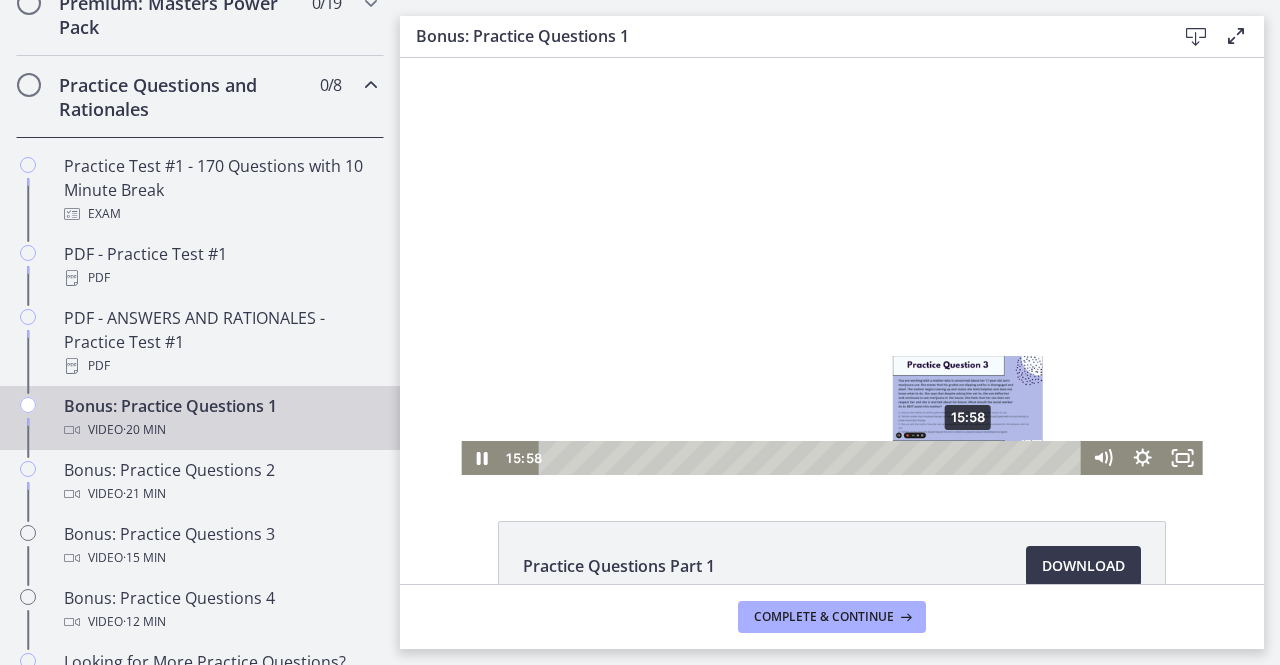 click on "15:58" at bounding box center (813, 458) 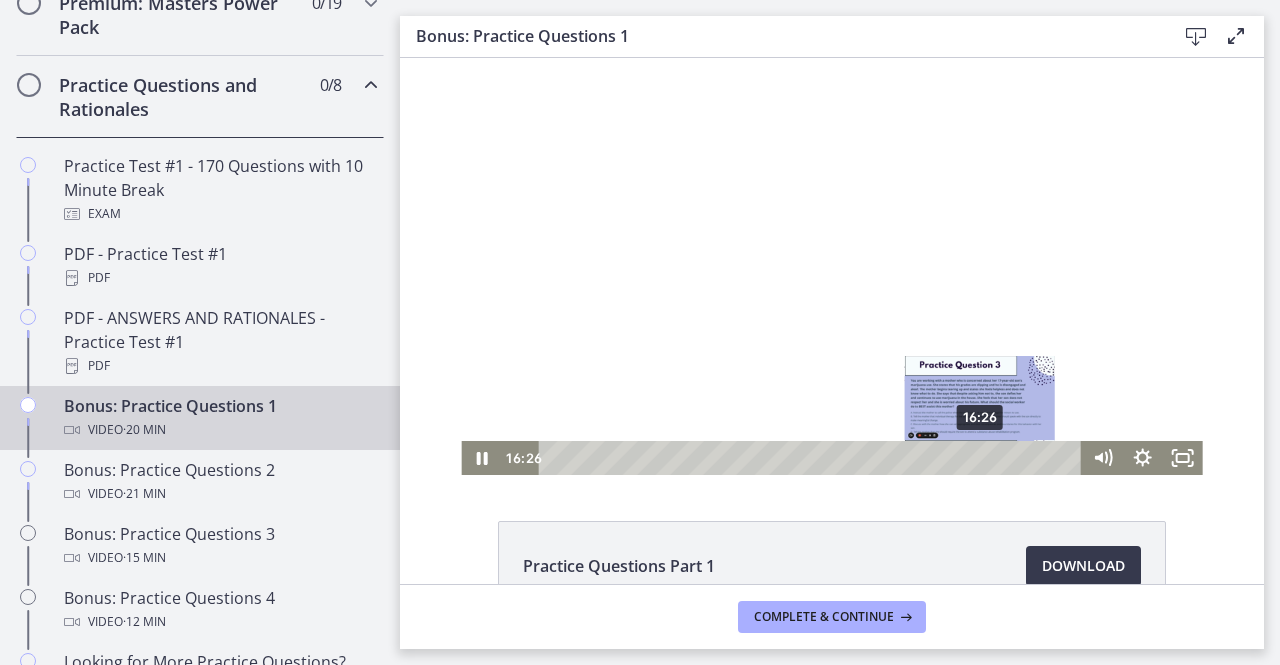 click on "16:26" at bounding box center [813, 458] 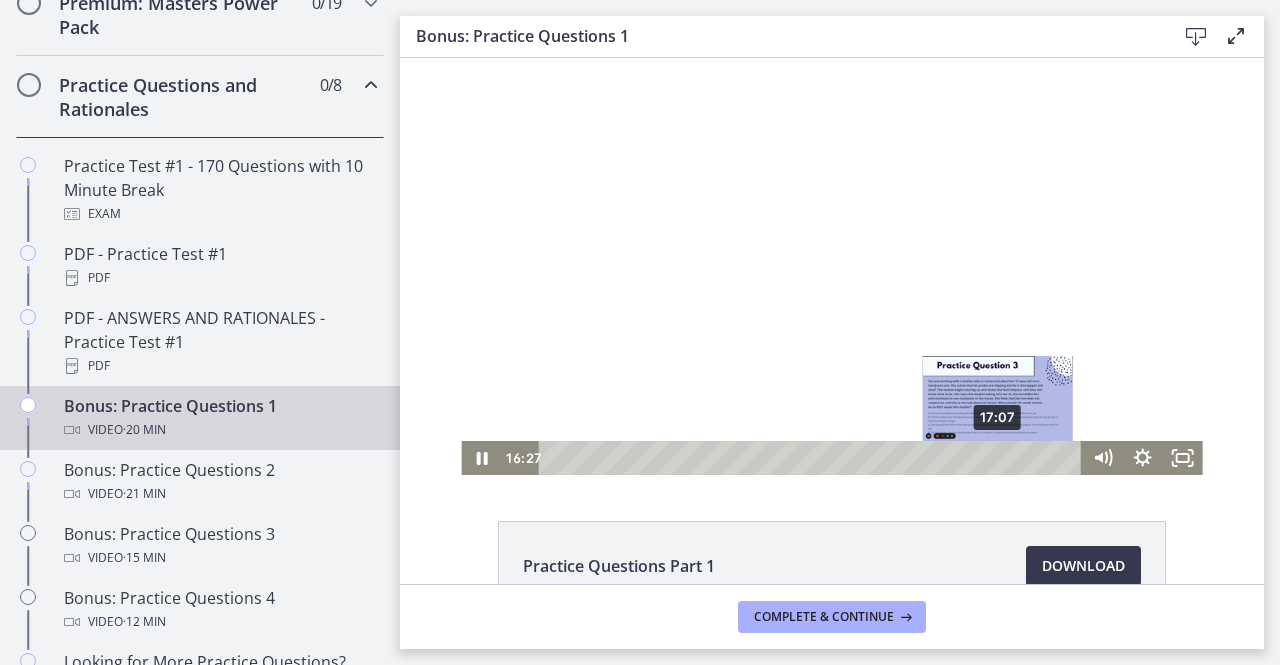 click on "17:07" at bounding box center (813, 458) 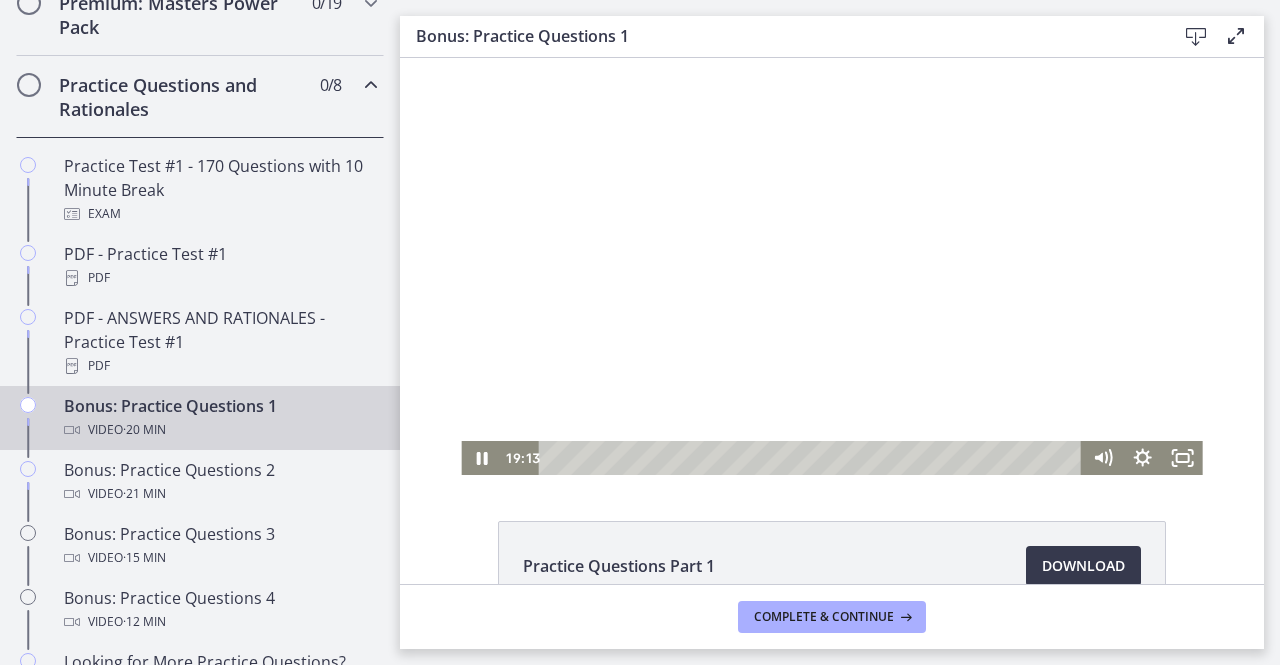 click at bounding box center (831, 266) 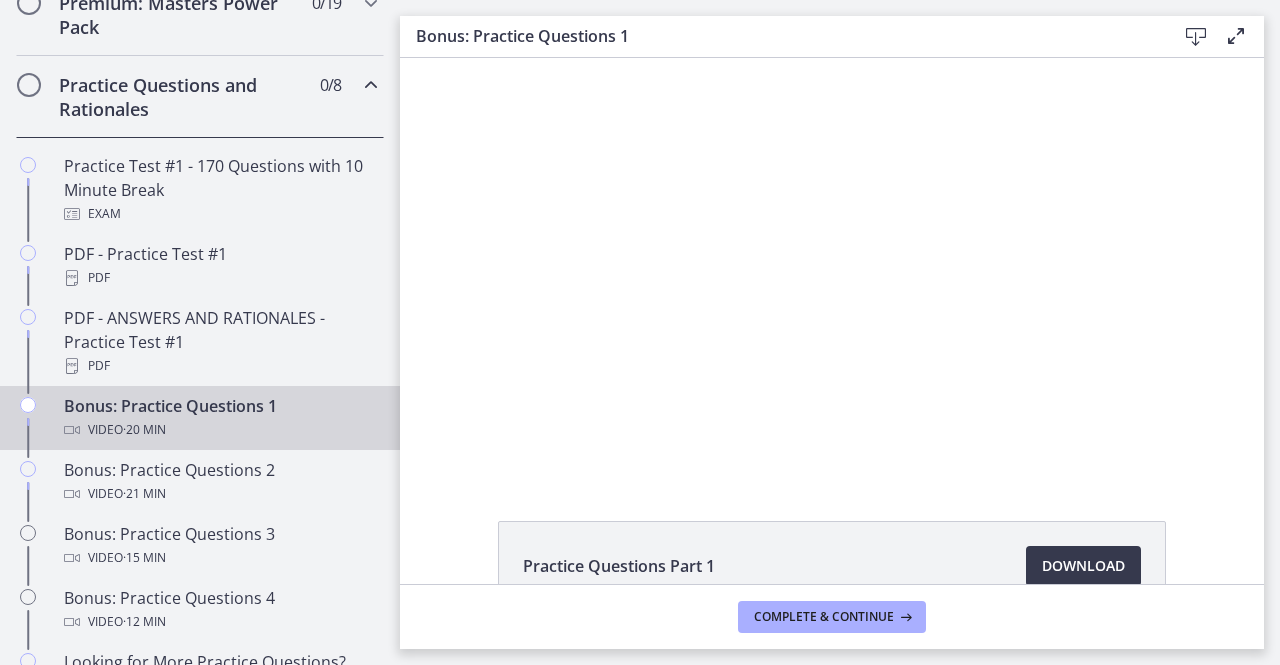 click at bounding box center (831, 266) 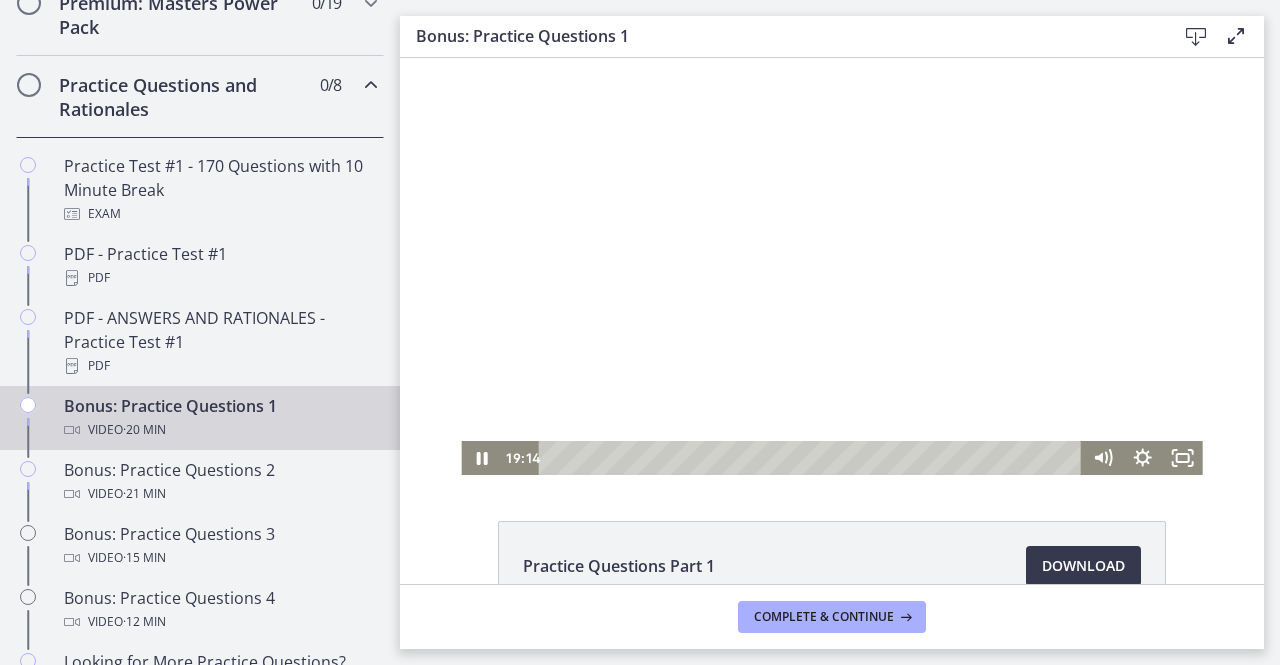 click at bounding box center [831, 266] 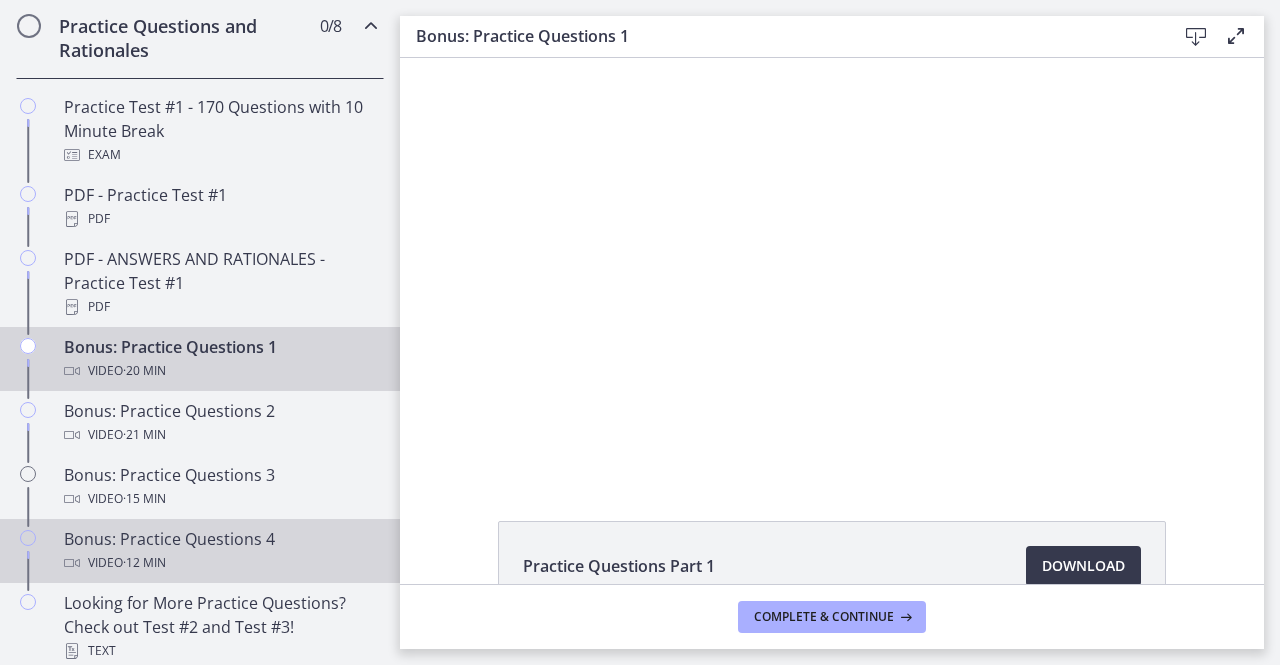 scroll, scrollTop: 1095, scrollLeft: 0, axis: vertical 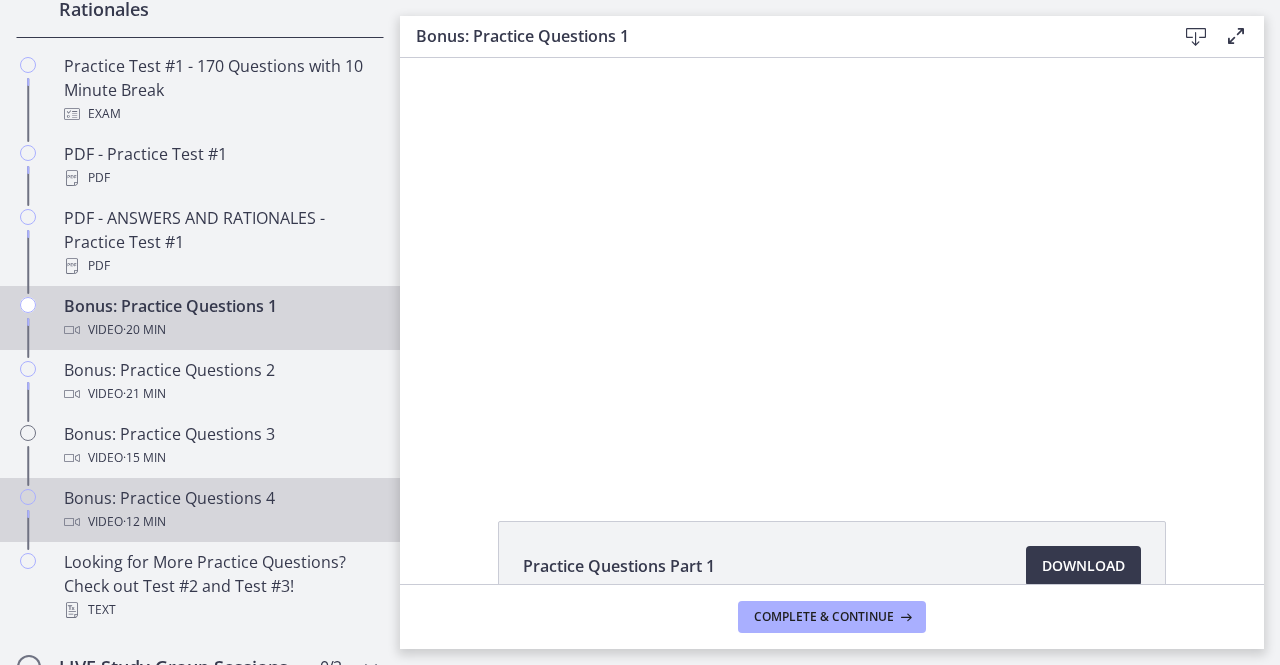 click on "Video
·  12 min" at bounding box center [220, 522] 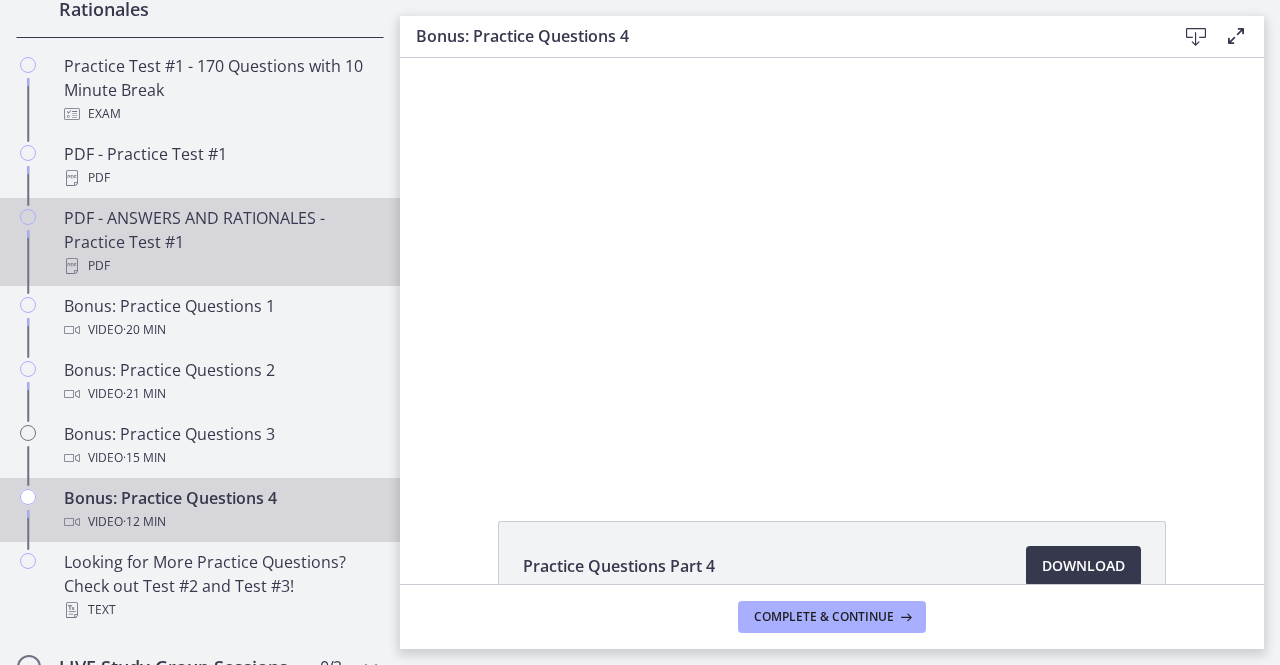scroll, scrollTop: 0, scrollLeft: 0, axis: both 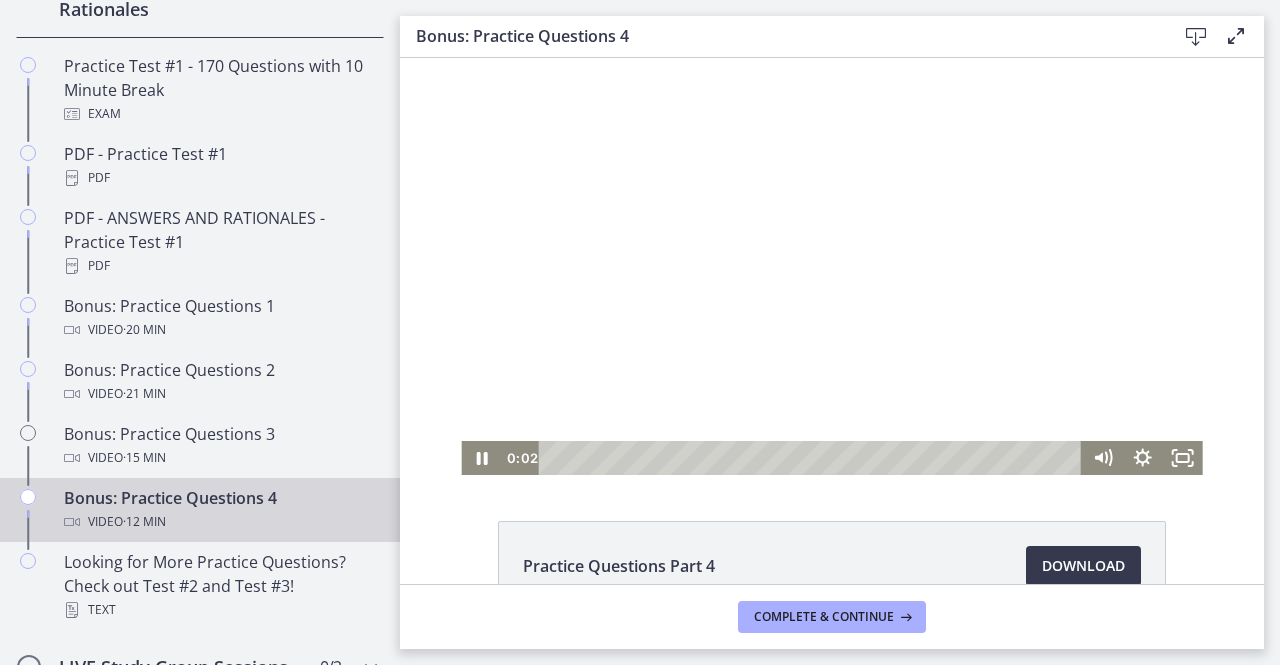 click at bounding box center [813, 458] 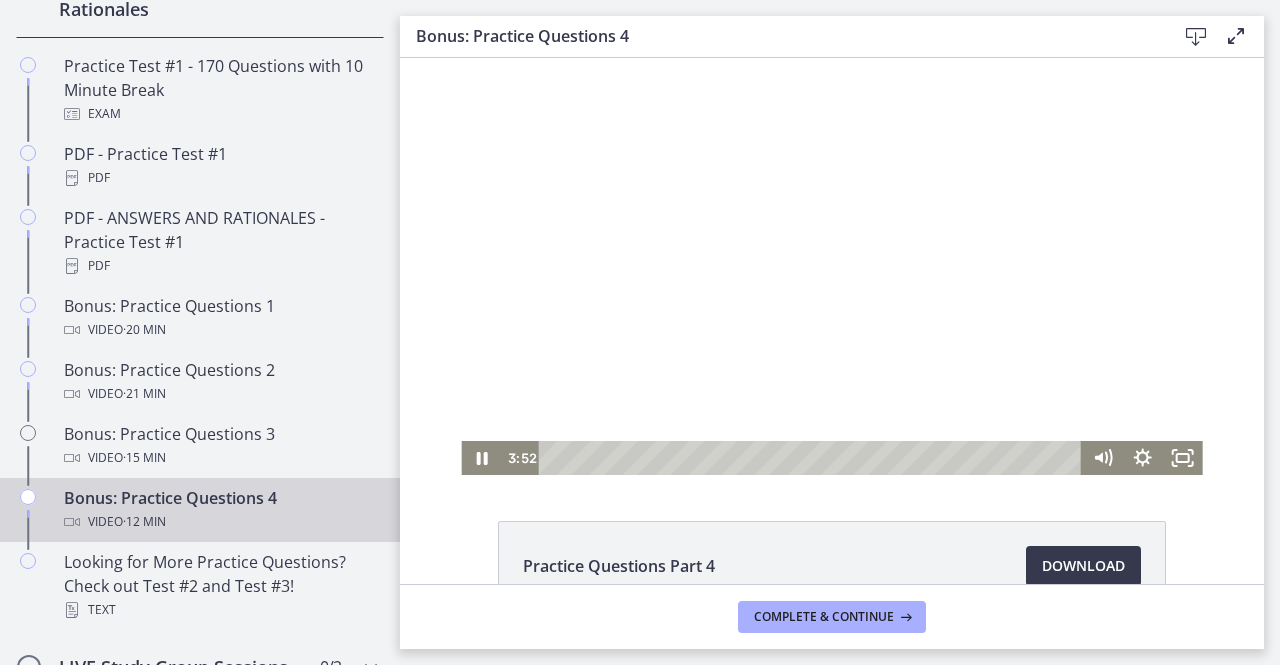 click at bounding box center (831, 266) 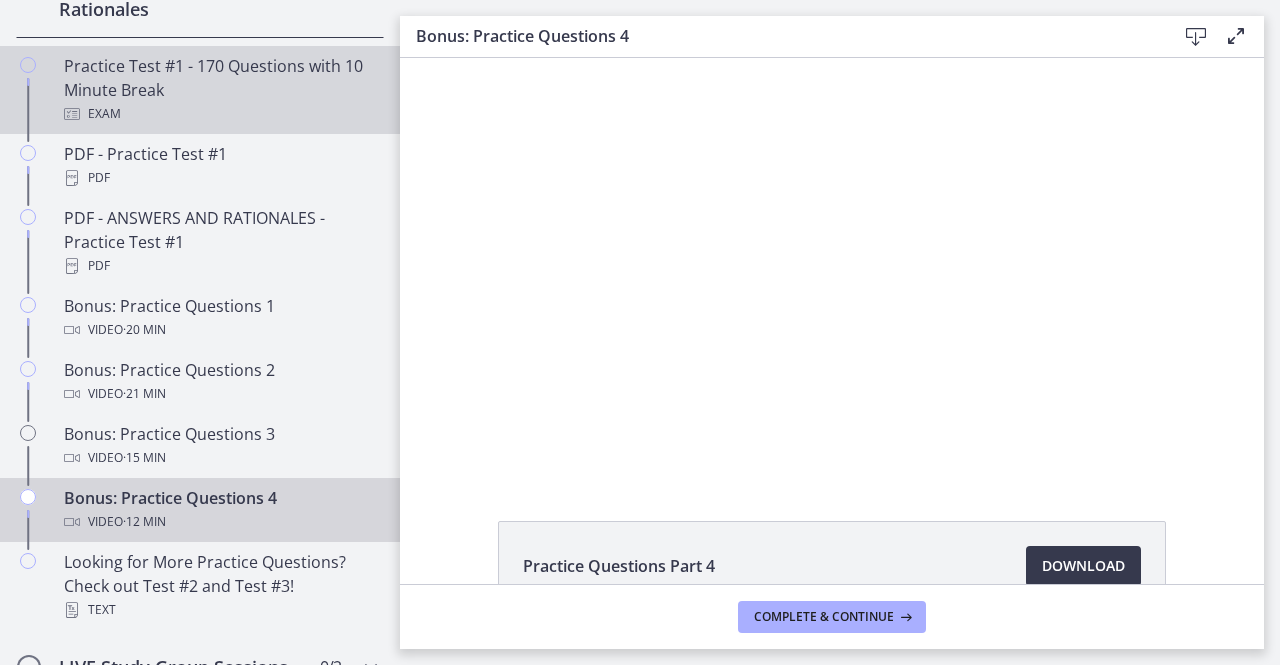 click on "Exam" at bounding box center (220, 114) 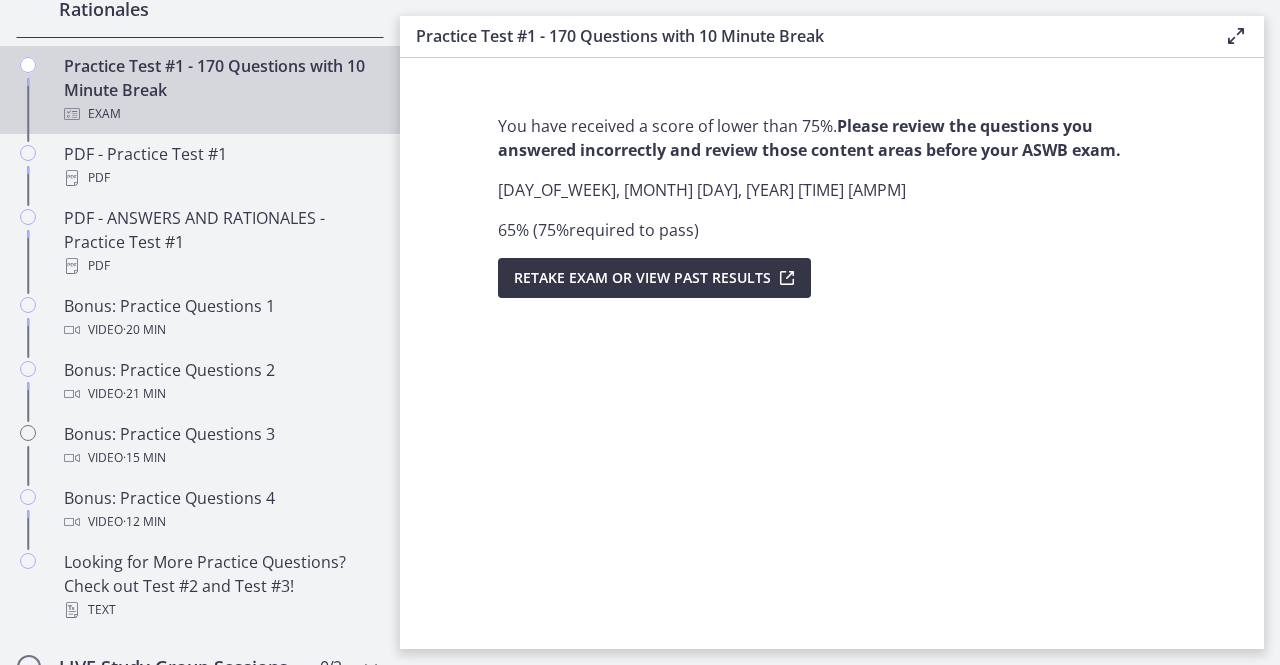 click on "Retake Exam OR View Past Results" at bounding box center (642, 278) 